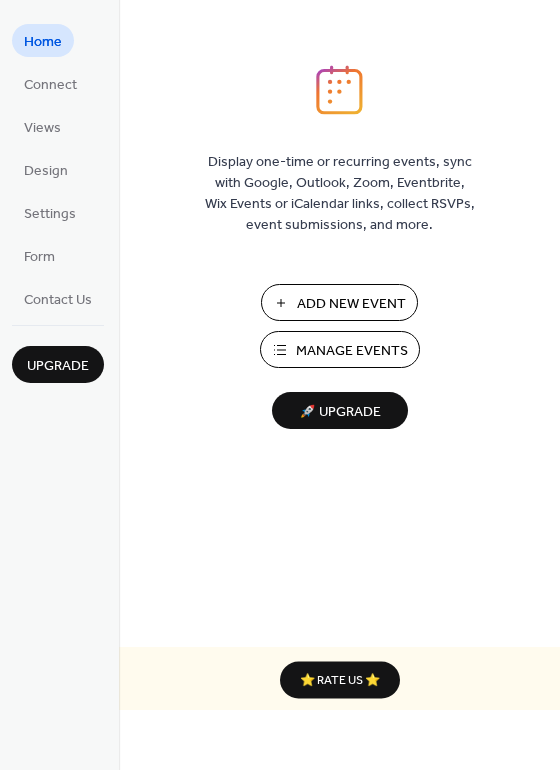 scroll, scrollTop: 0, scrollLeft: 0, axis: both 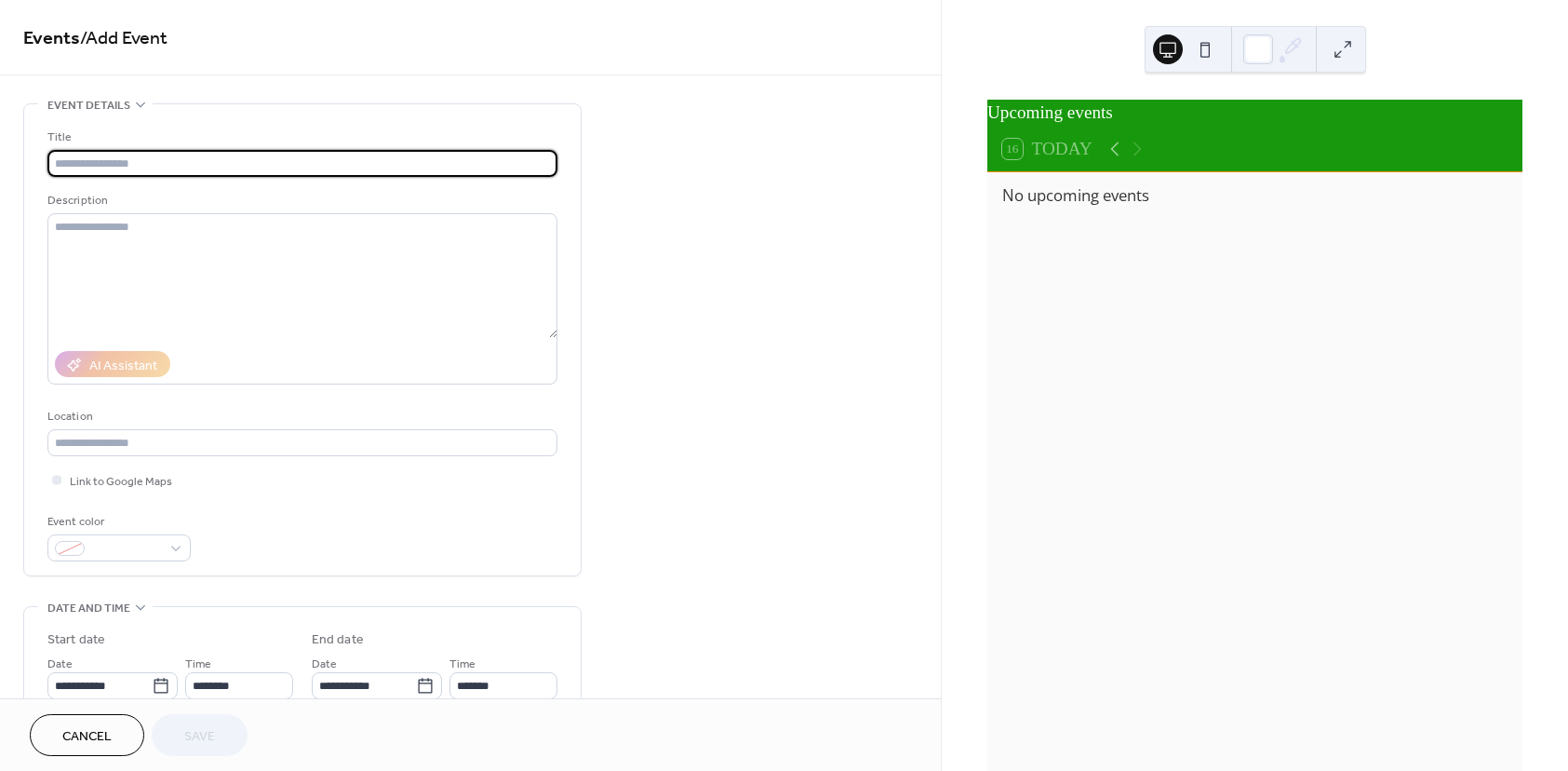 click at bounding box center (302, 163) 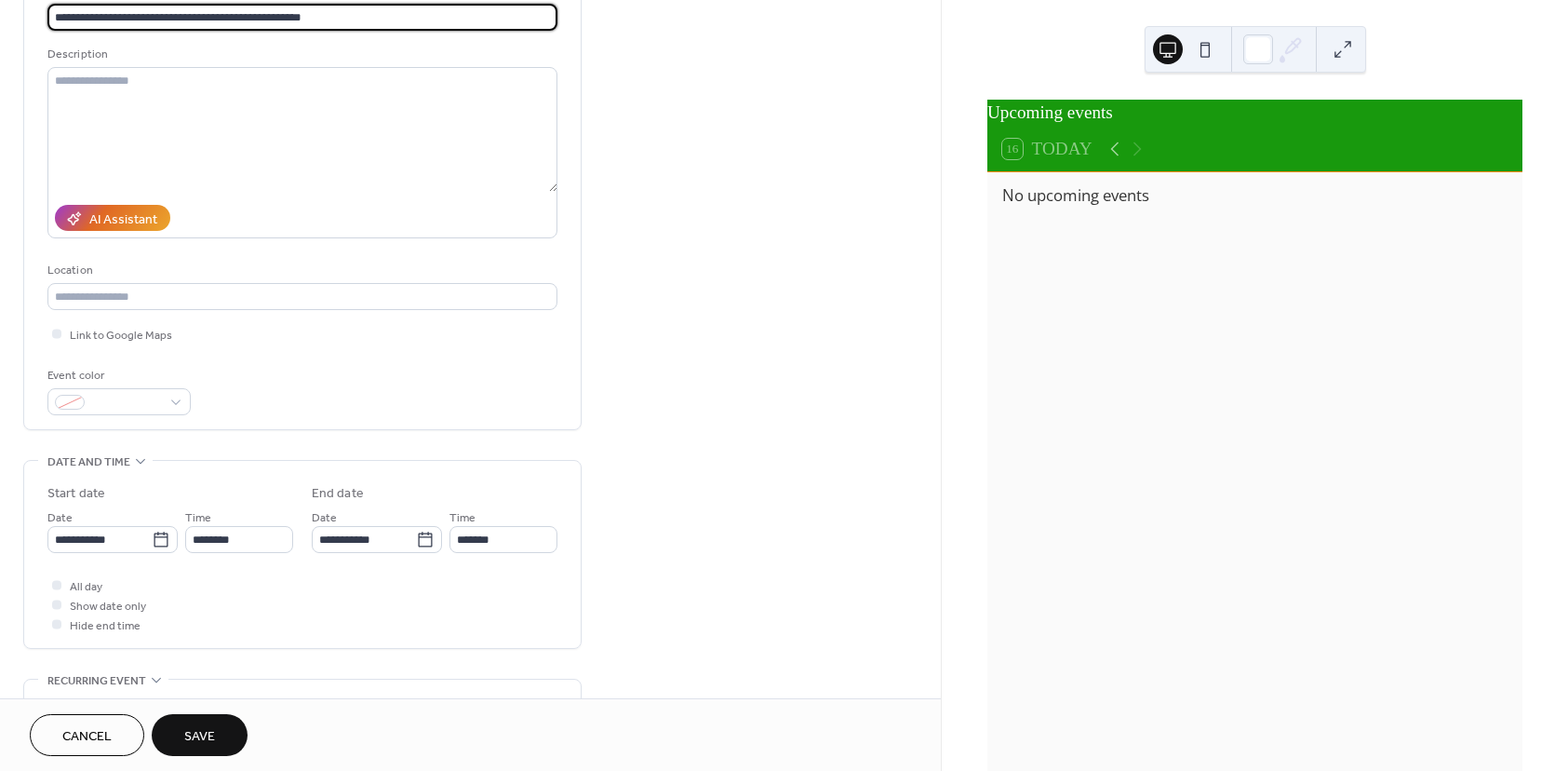 scroll, scrollTop: 186, scrollLeft: 0, axis: vertical 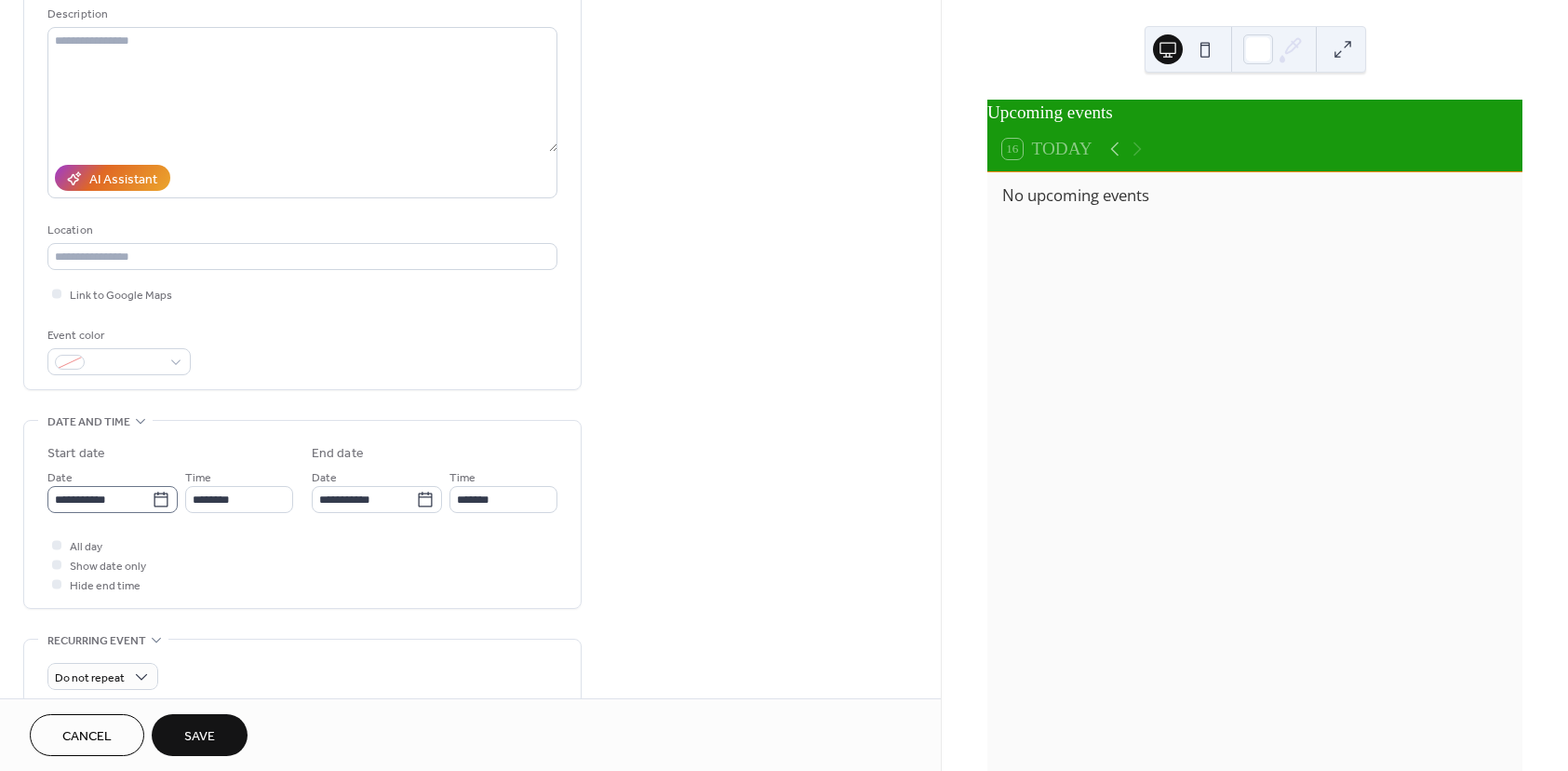 type on "**********" 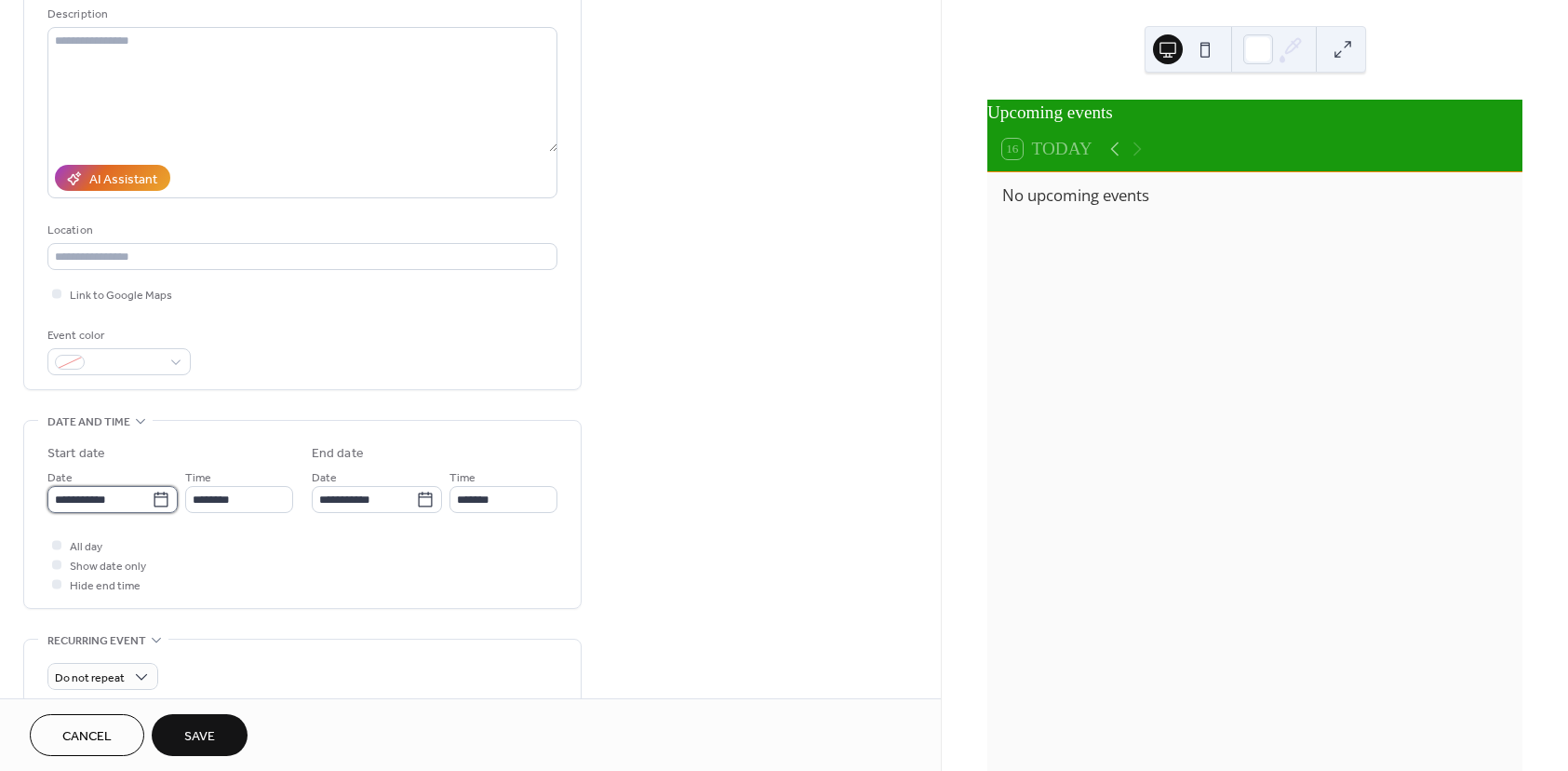 click on "**********" at bounding box center (100, 499) 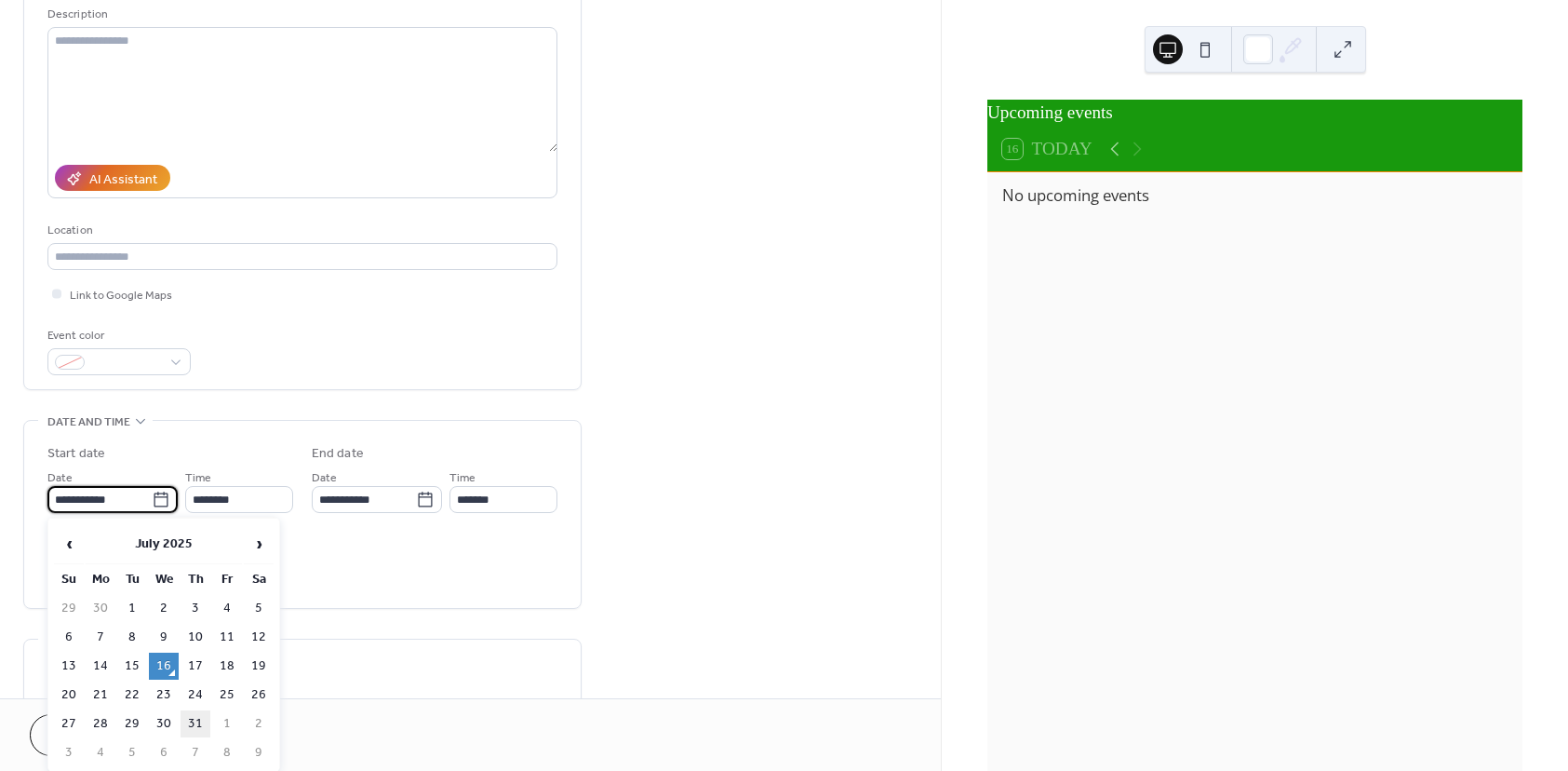 click on "31" at bounding box center (195, 724) 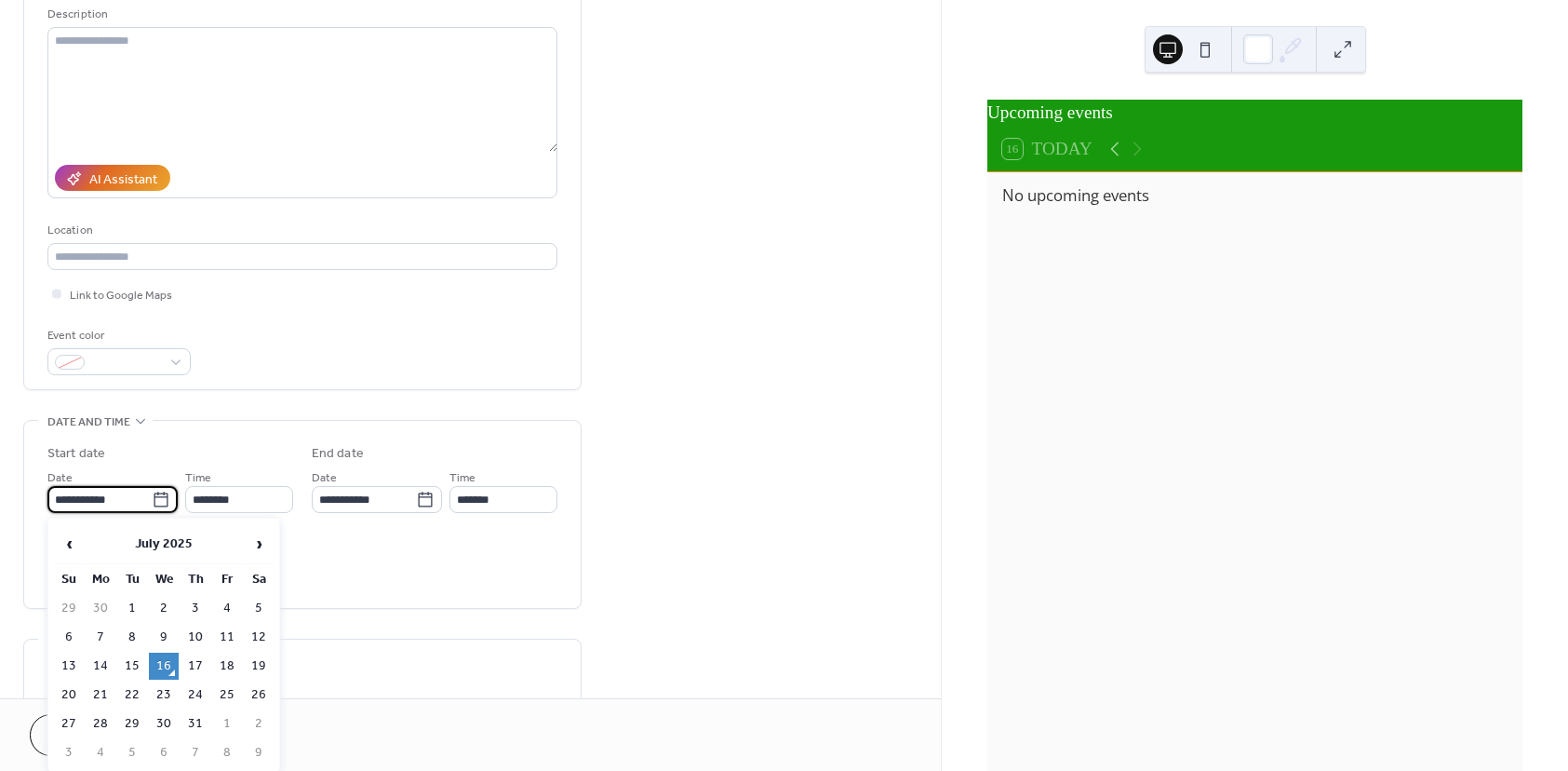 type on "**********" 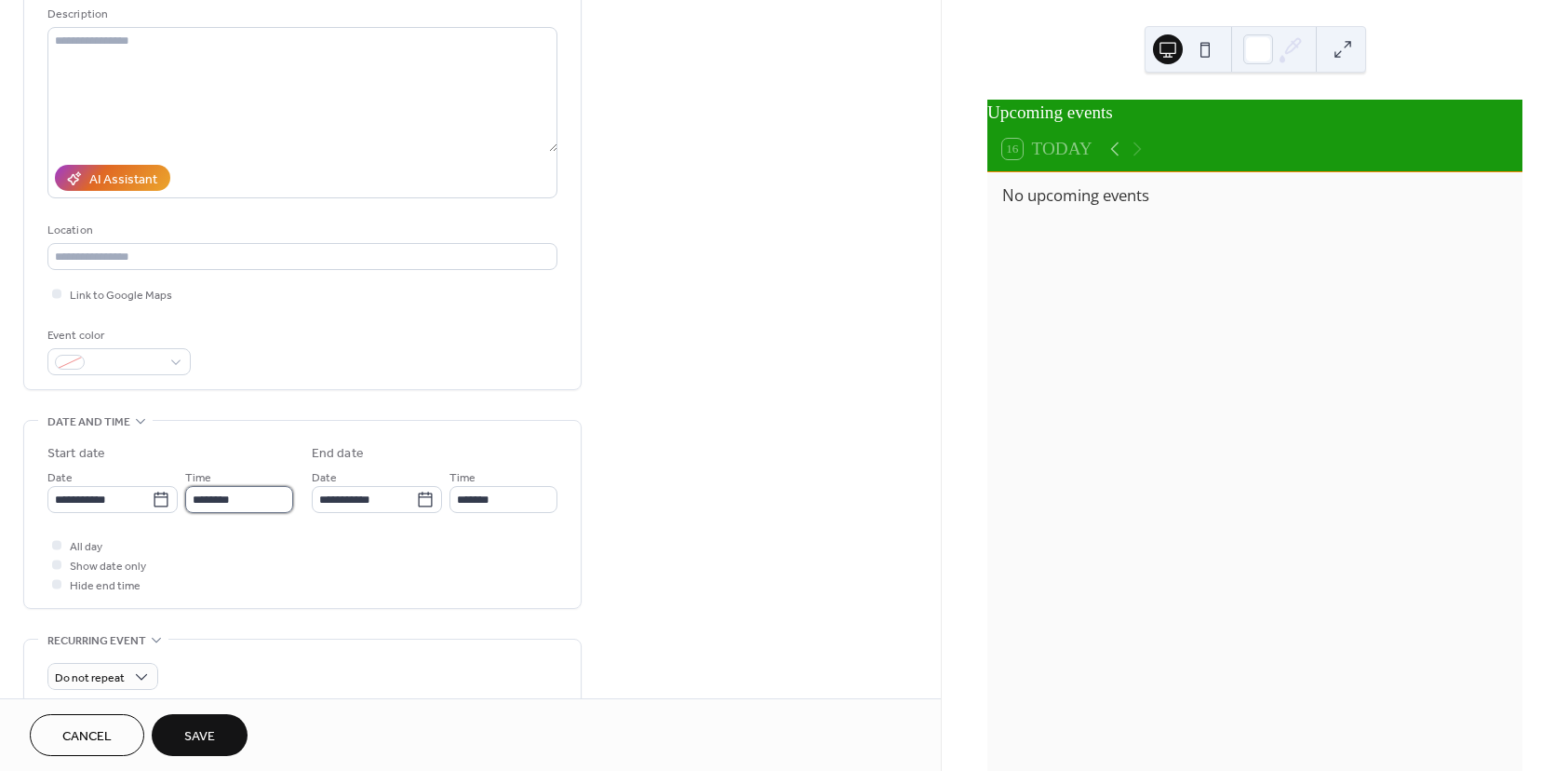 click on "********" at bounding box center [239, 499] 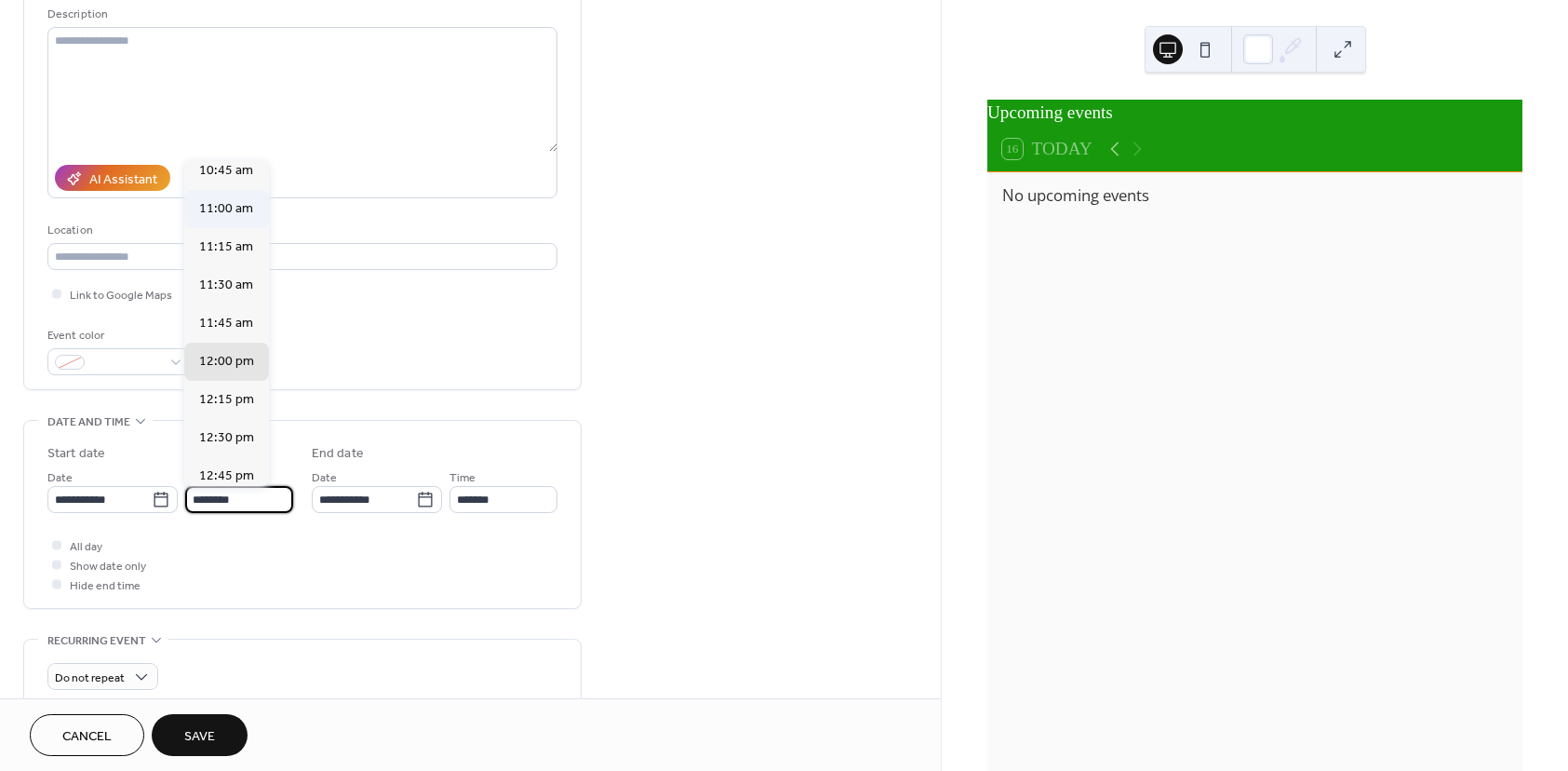 scroll, scrollTop: 1646, scrollLeft: 0, axis: vertical 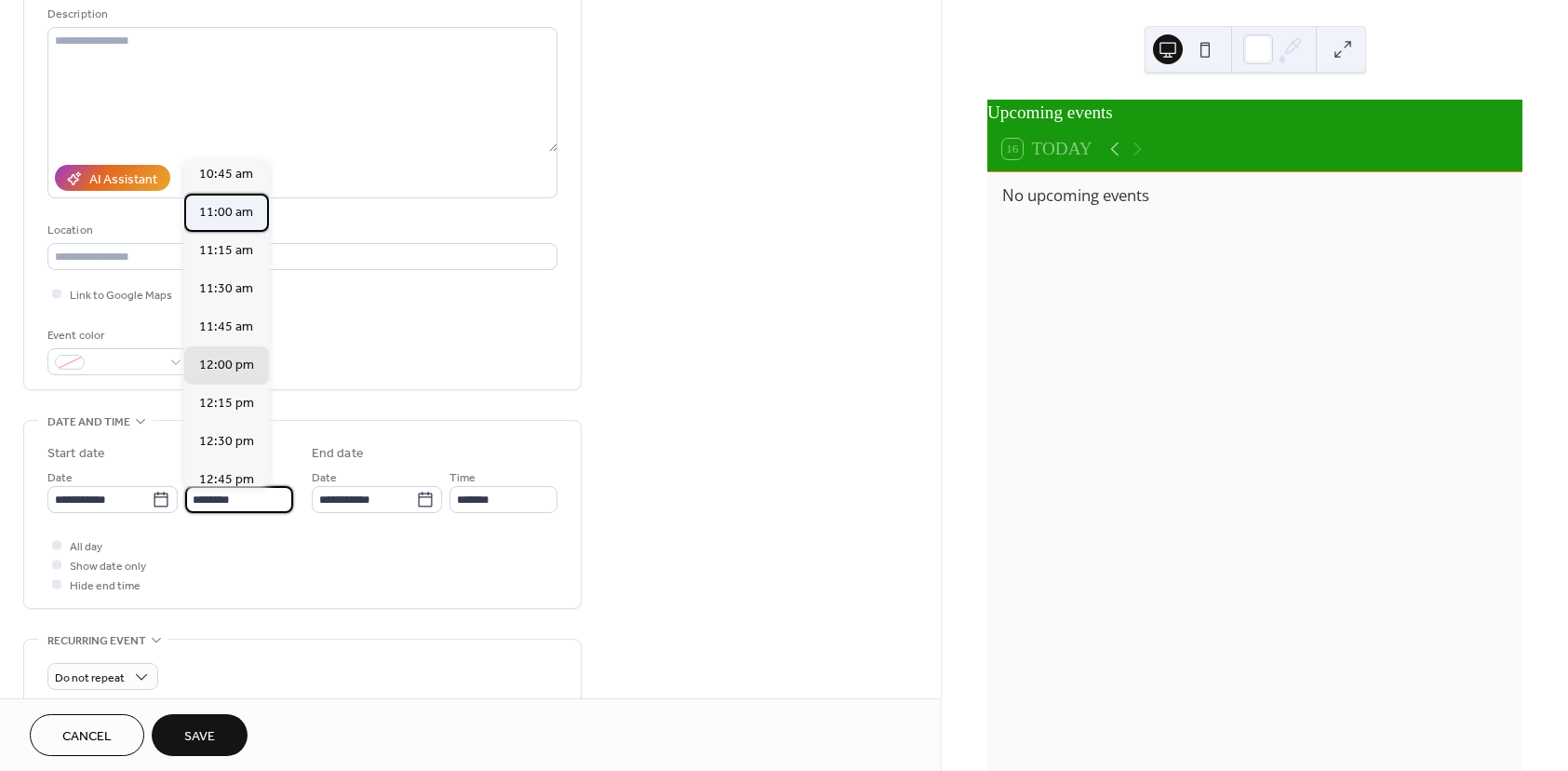 click on "11:00 am" at bounding box center [226, 212] 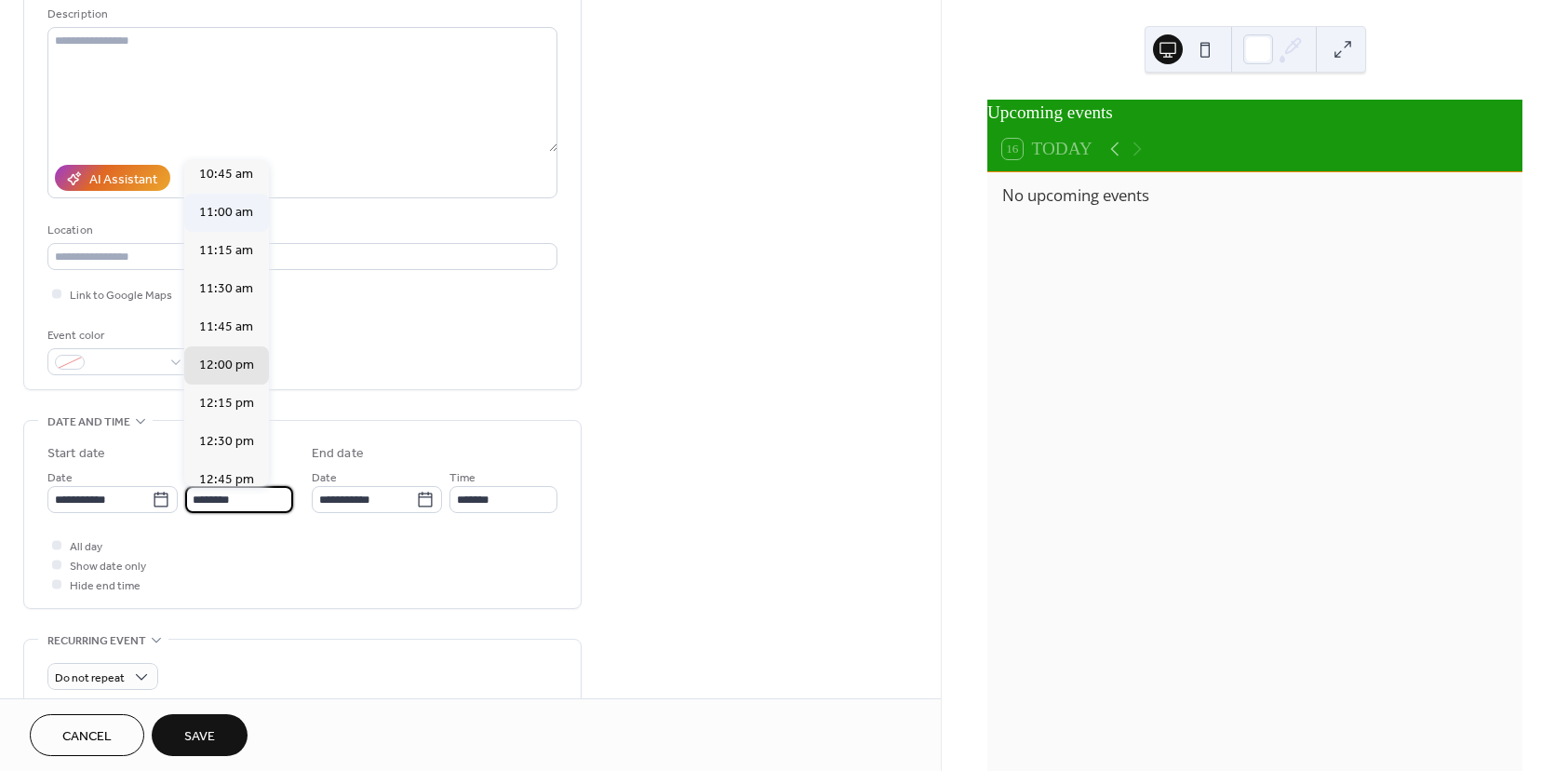 type on "********" 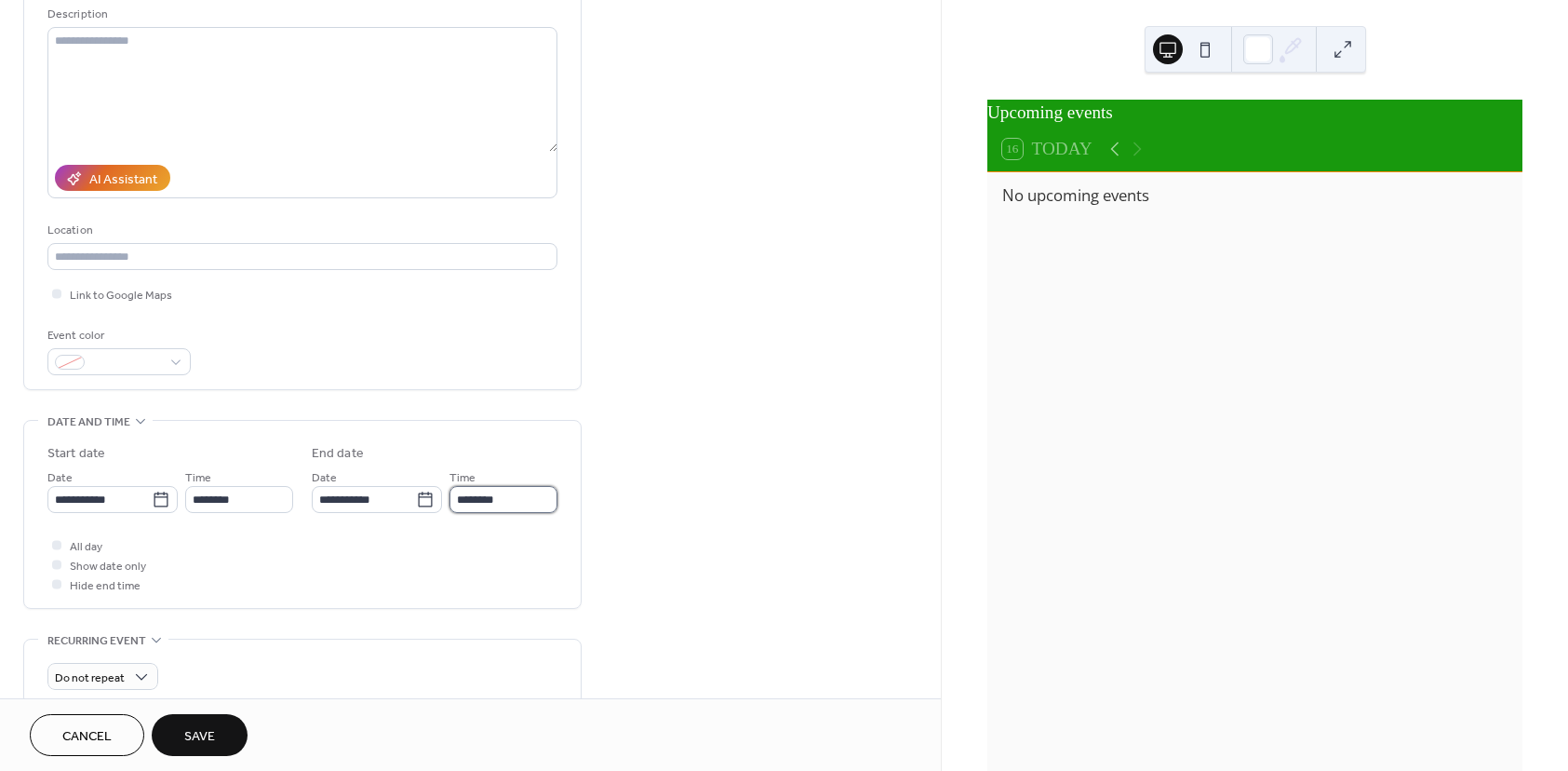 click on "********" at bounding box center (503, 499) 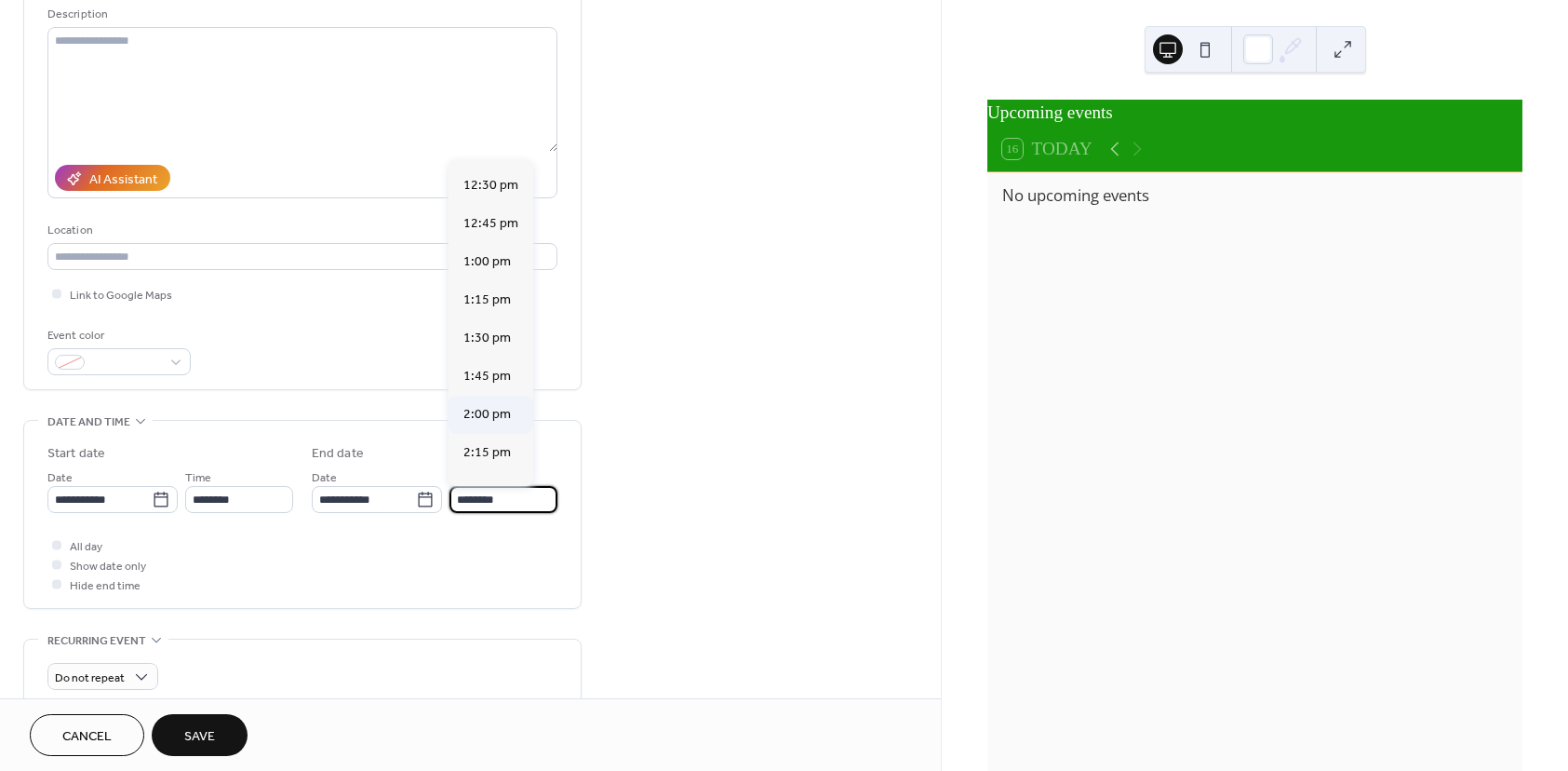 scroll, scrollTop: 186, scrollLeft: 0, axis: vertical 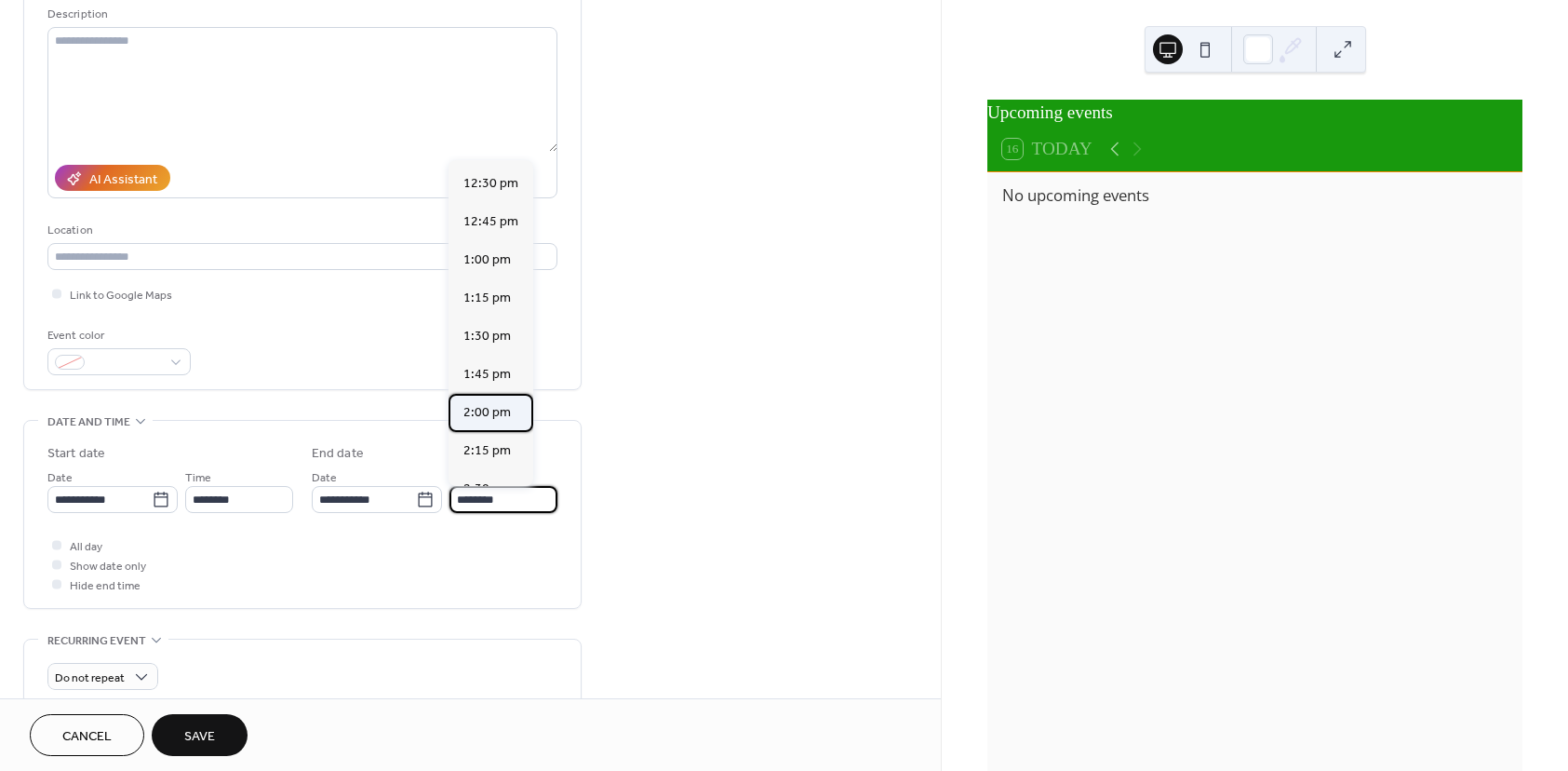 click on "2:00 pm" at bounding box center [487, 413] 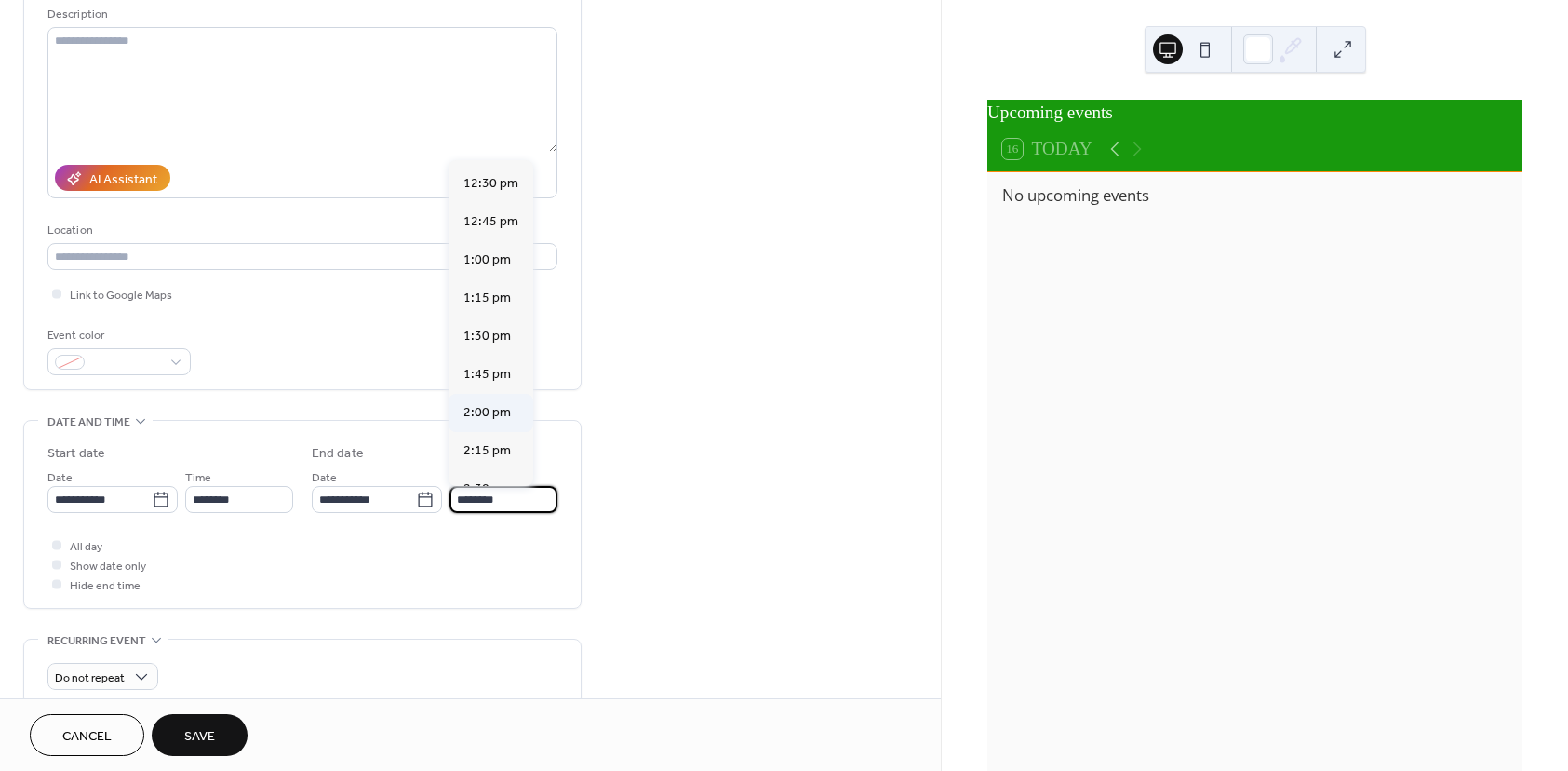 type on "*******" 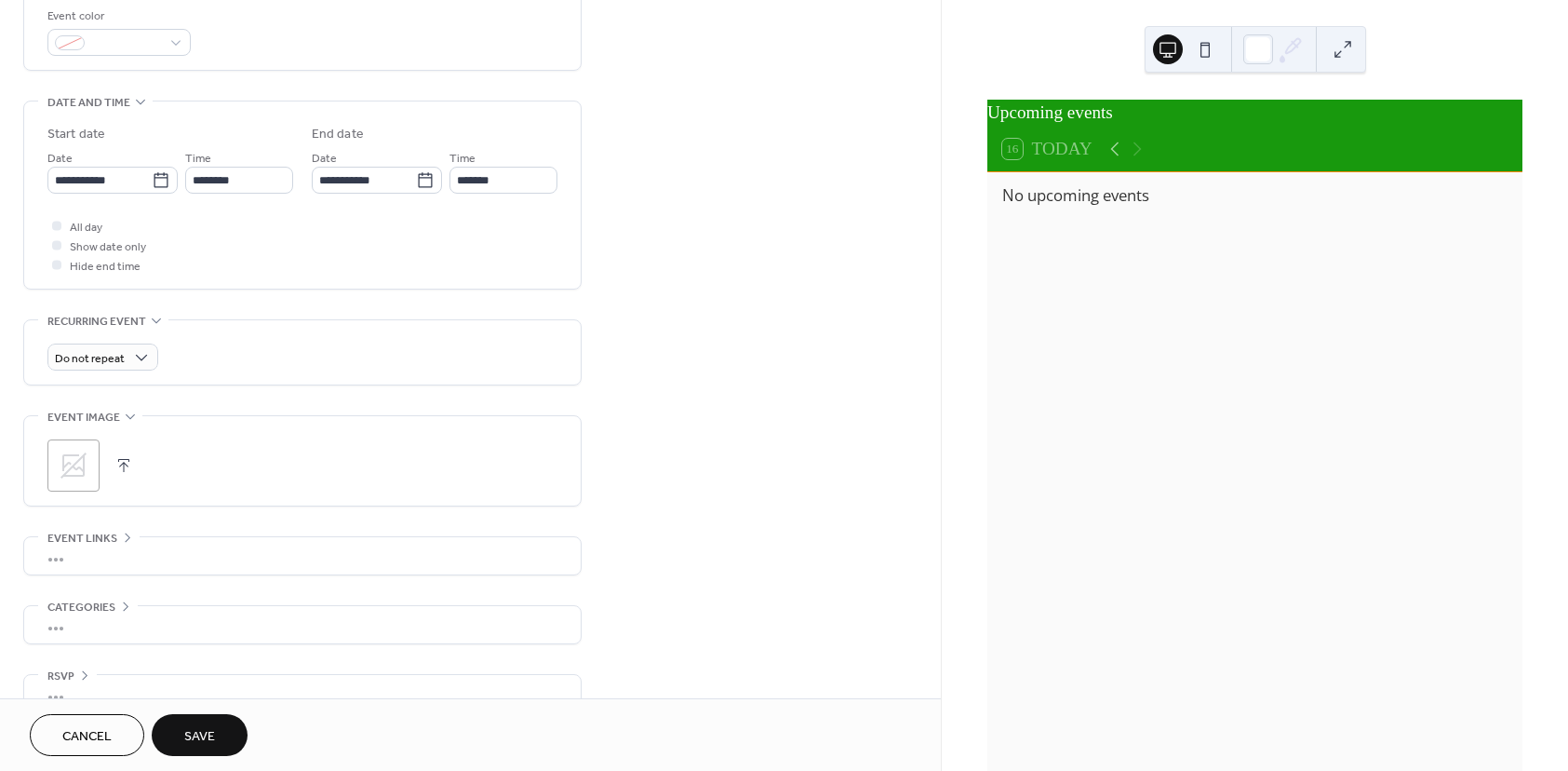 scroll, scrollTop: 539, scrollLeft: 0, axis: vertical 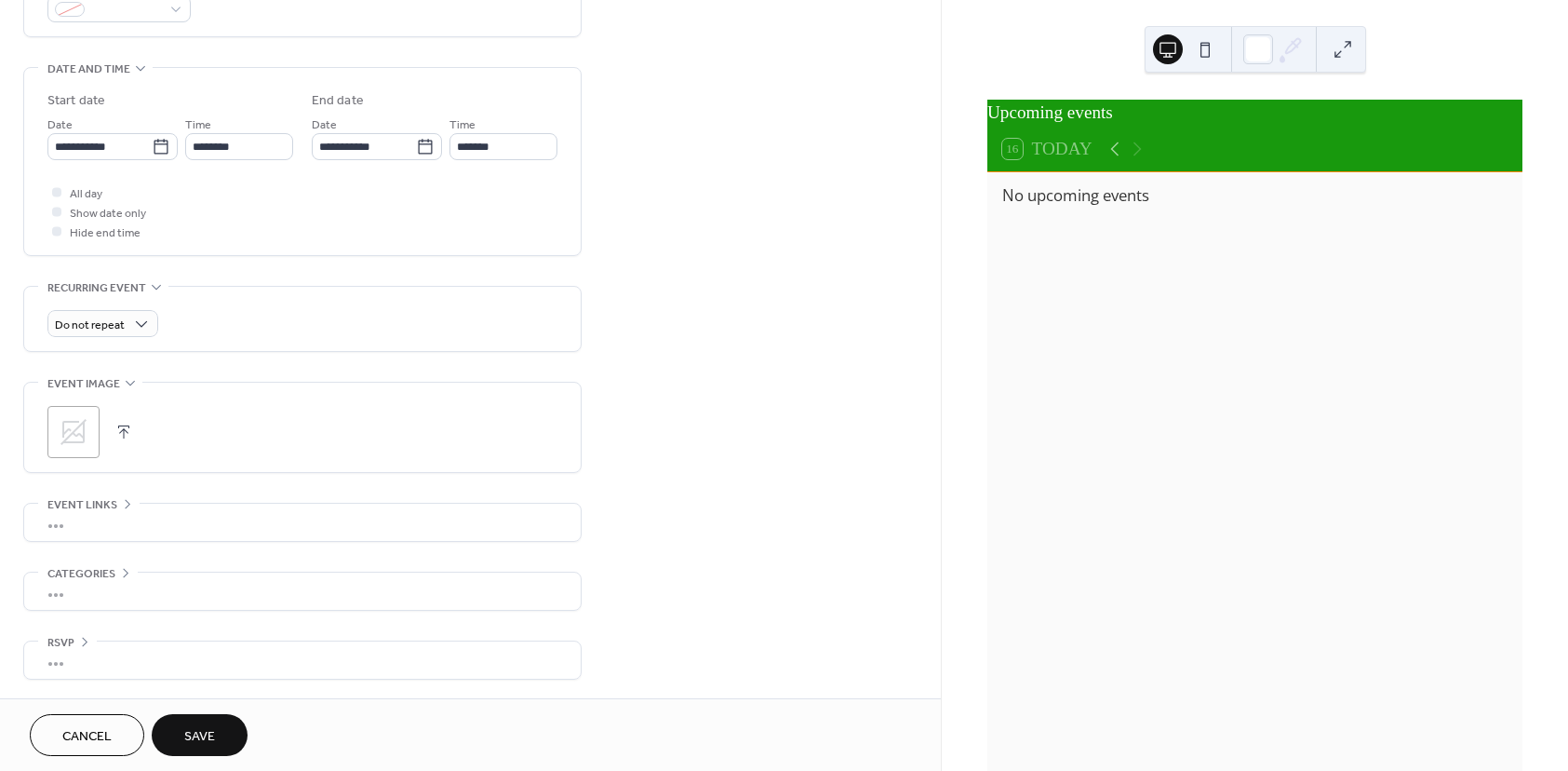 click on "Save" at bounding box center (199, 737) 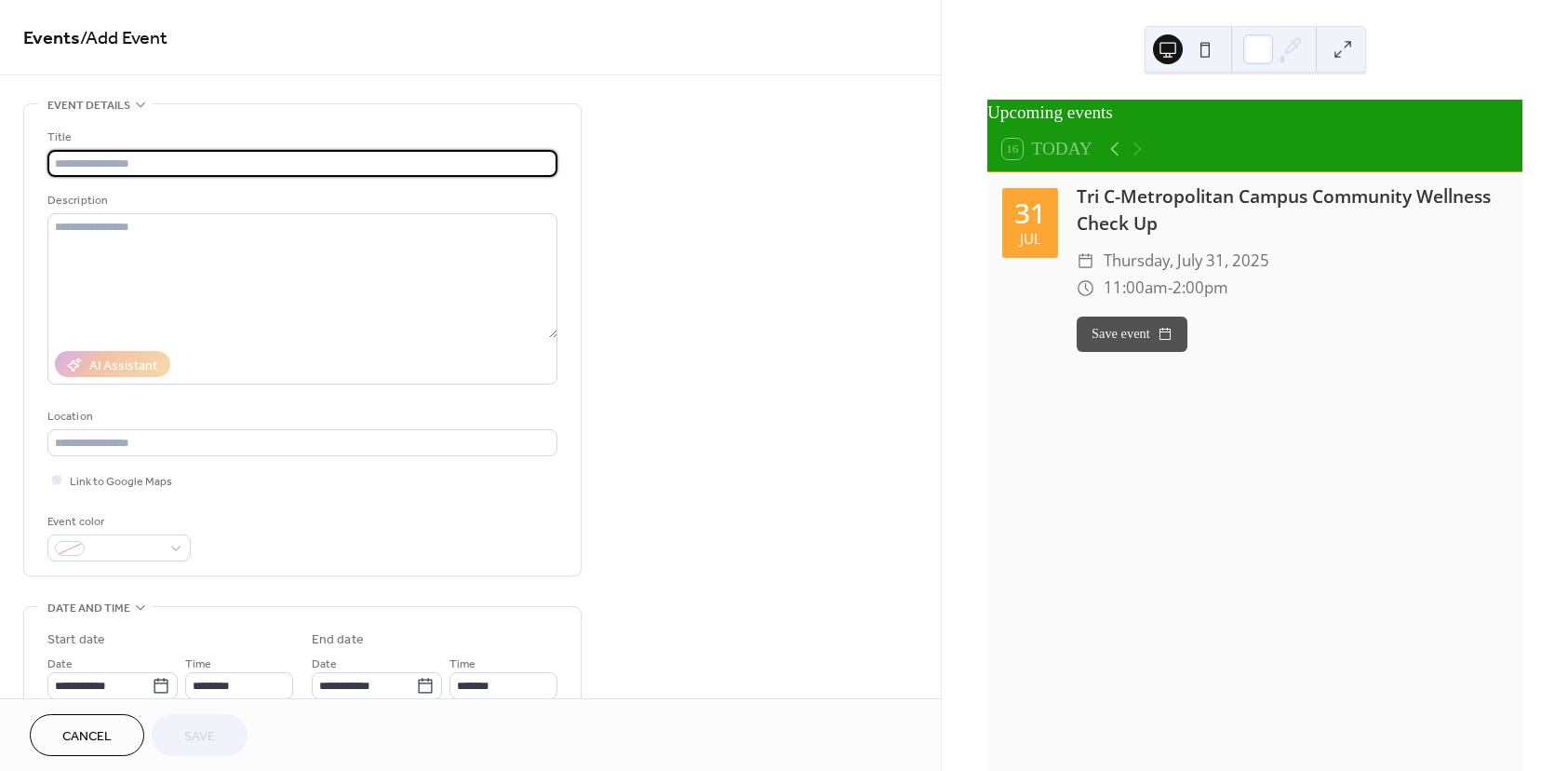 scroll, scrollTop: 0, scrollLeft: 0, axis: both 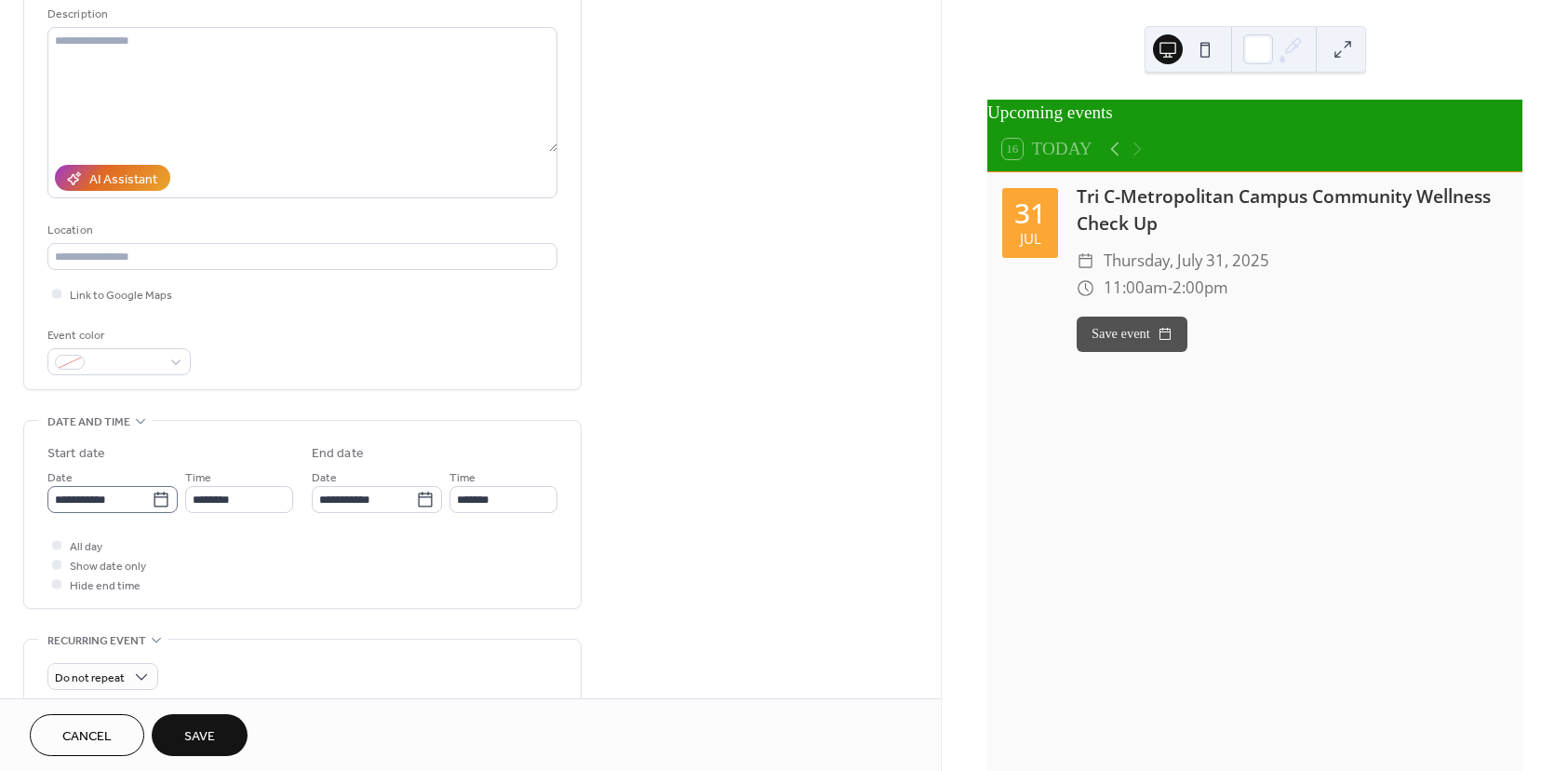 type on "**********" 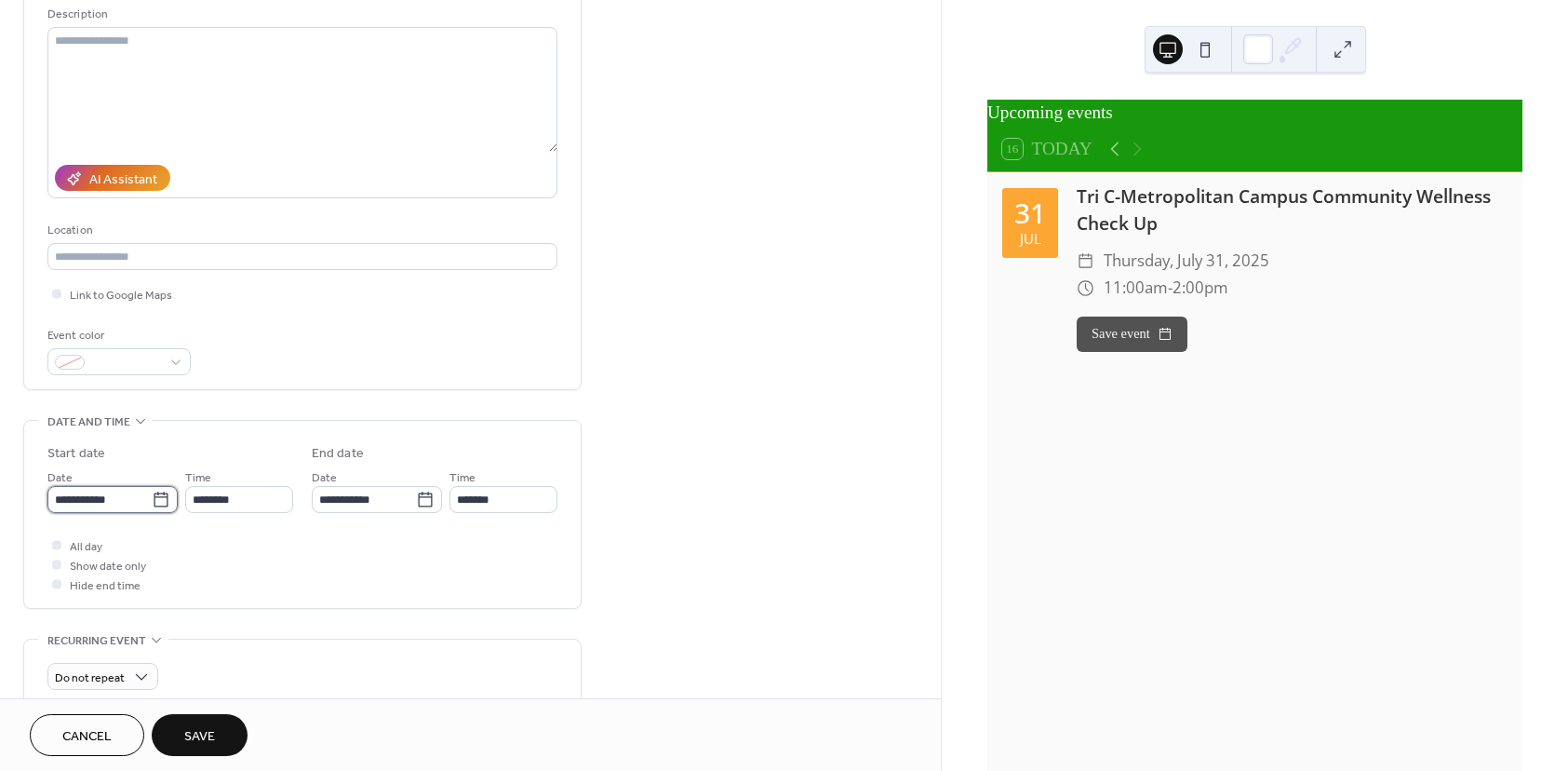 click on "**********" at bounding box center (100, 499) 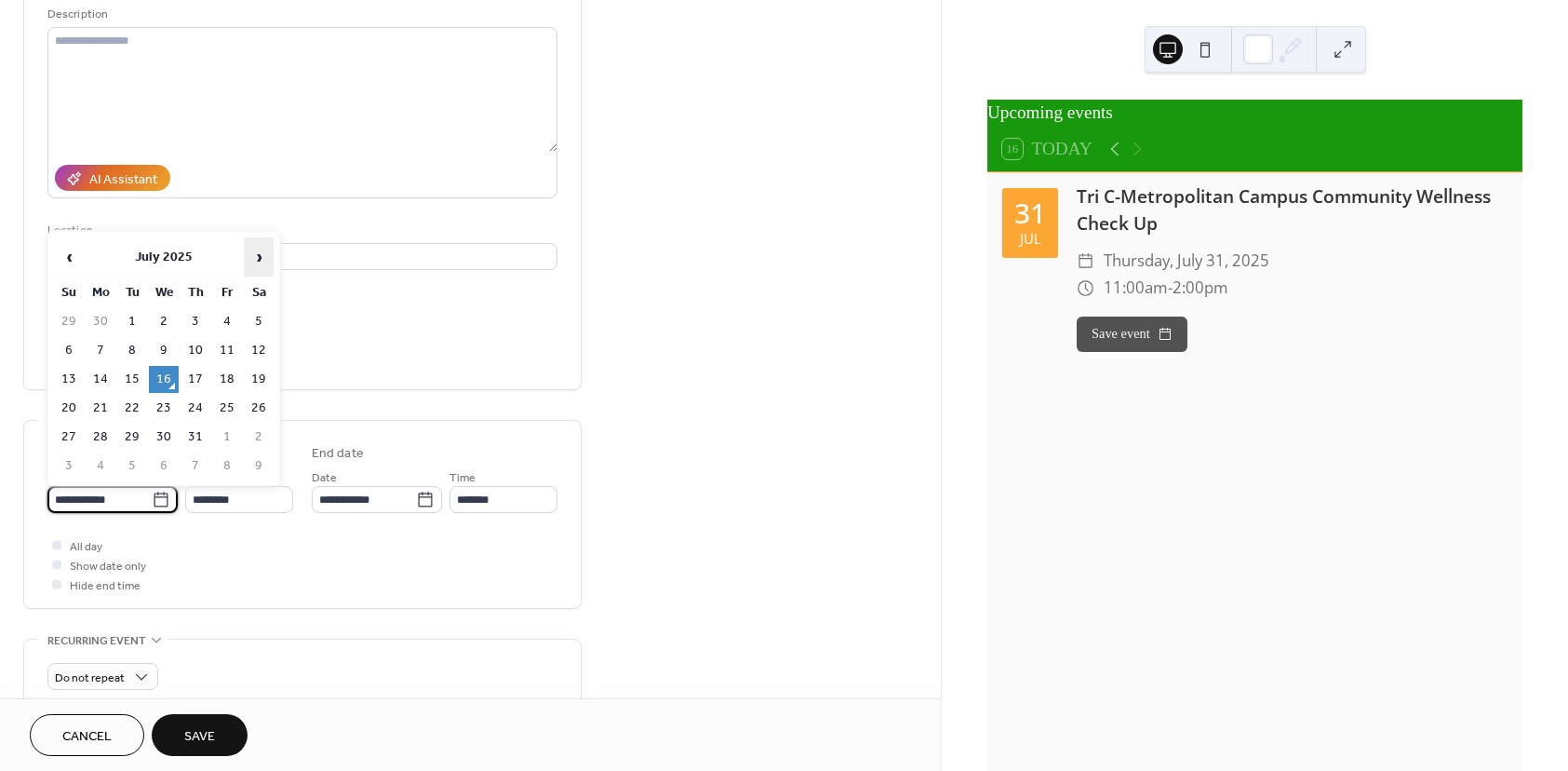click on "›" at bounding box center [259, 257] 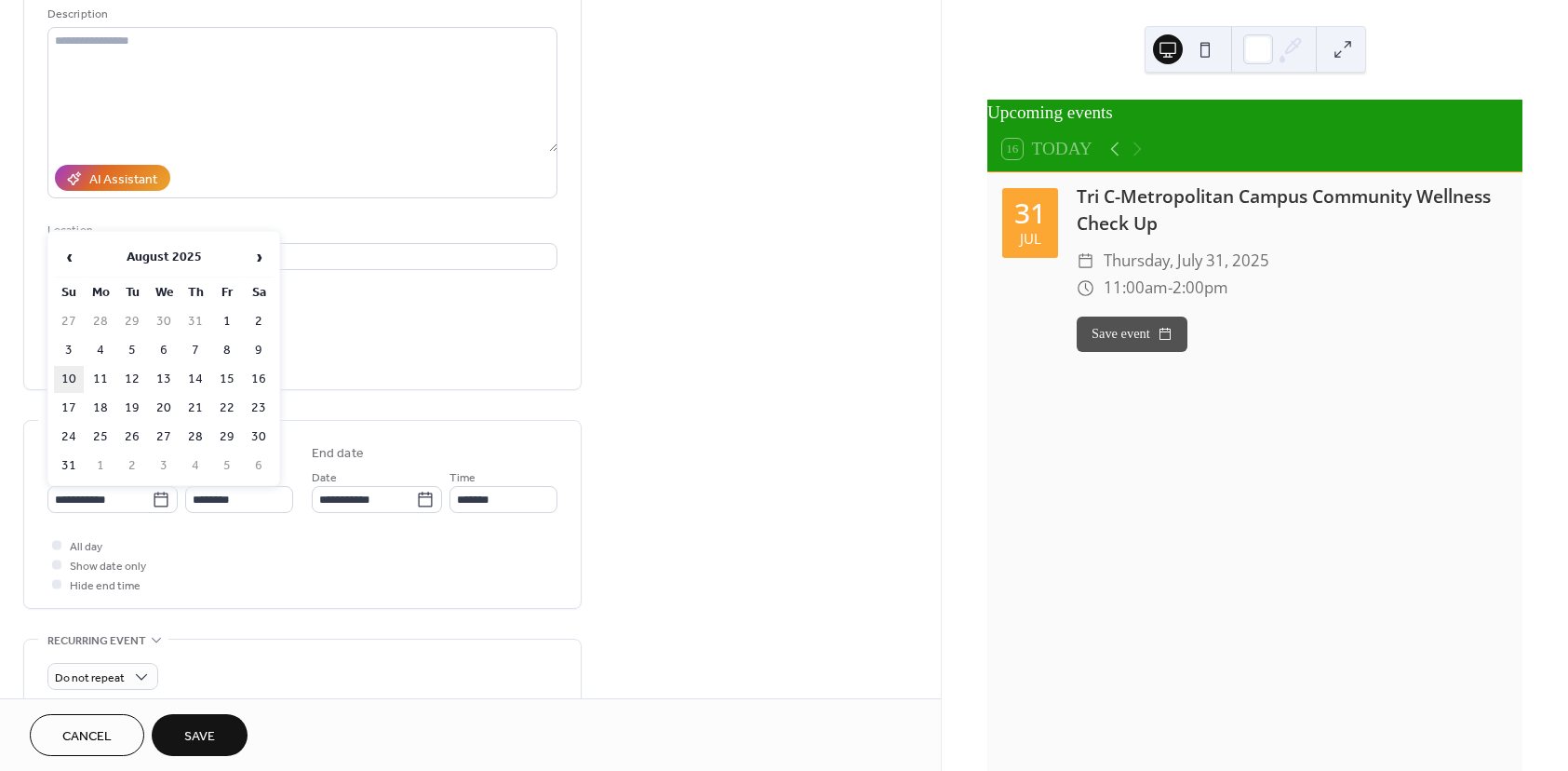 click on "10" at bounding box center [69, 379] 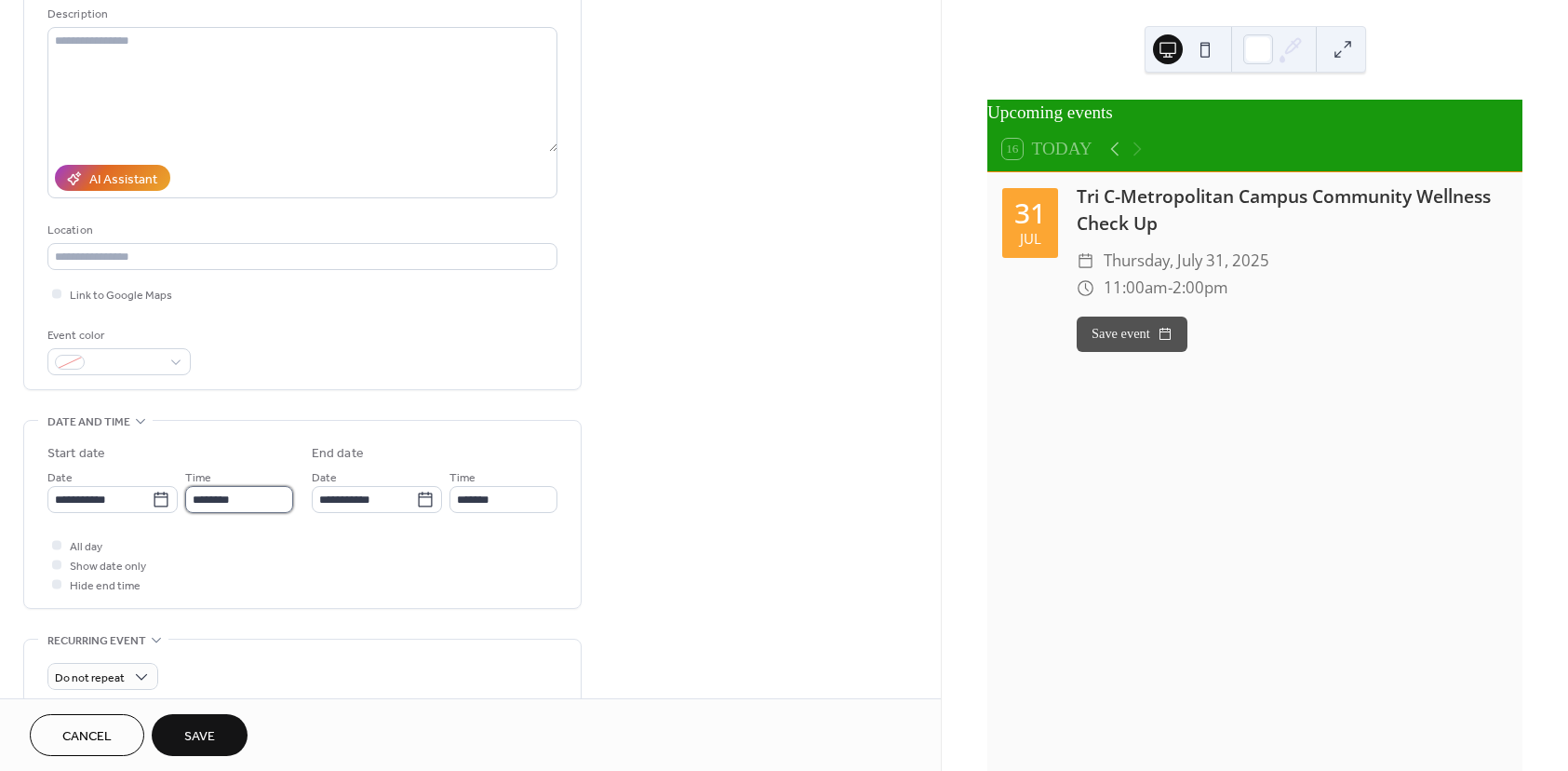 click on "********" at bounding box center (239, 499) 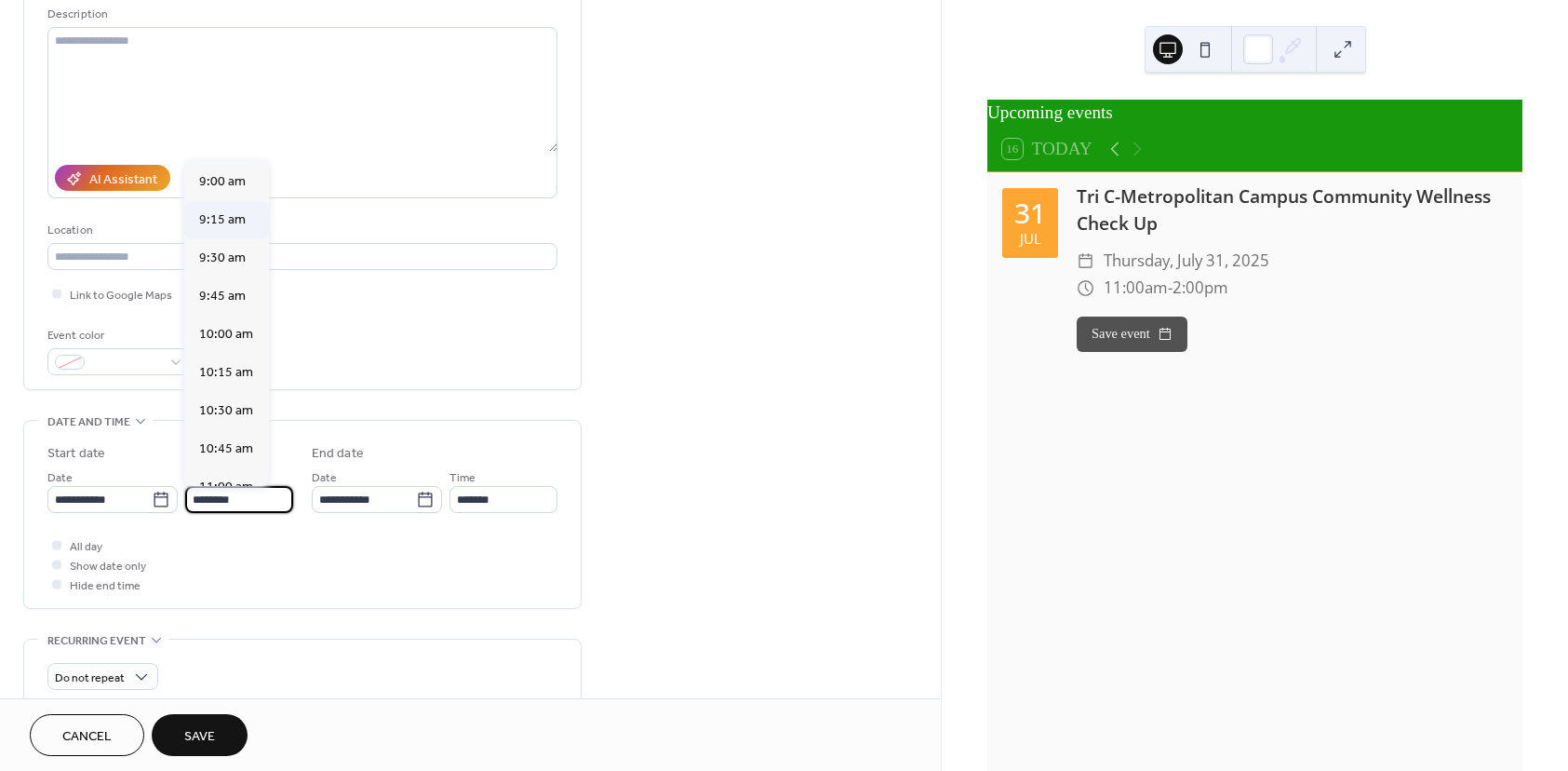 scroll, scrollTop: 1367, scrollLeft: 0, axis: vertical 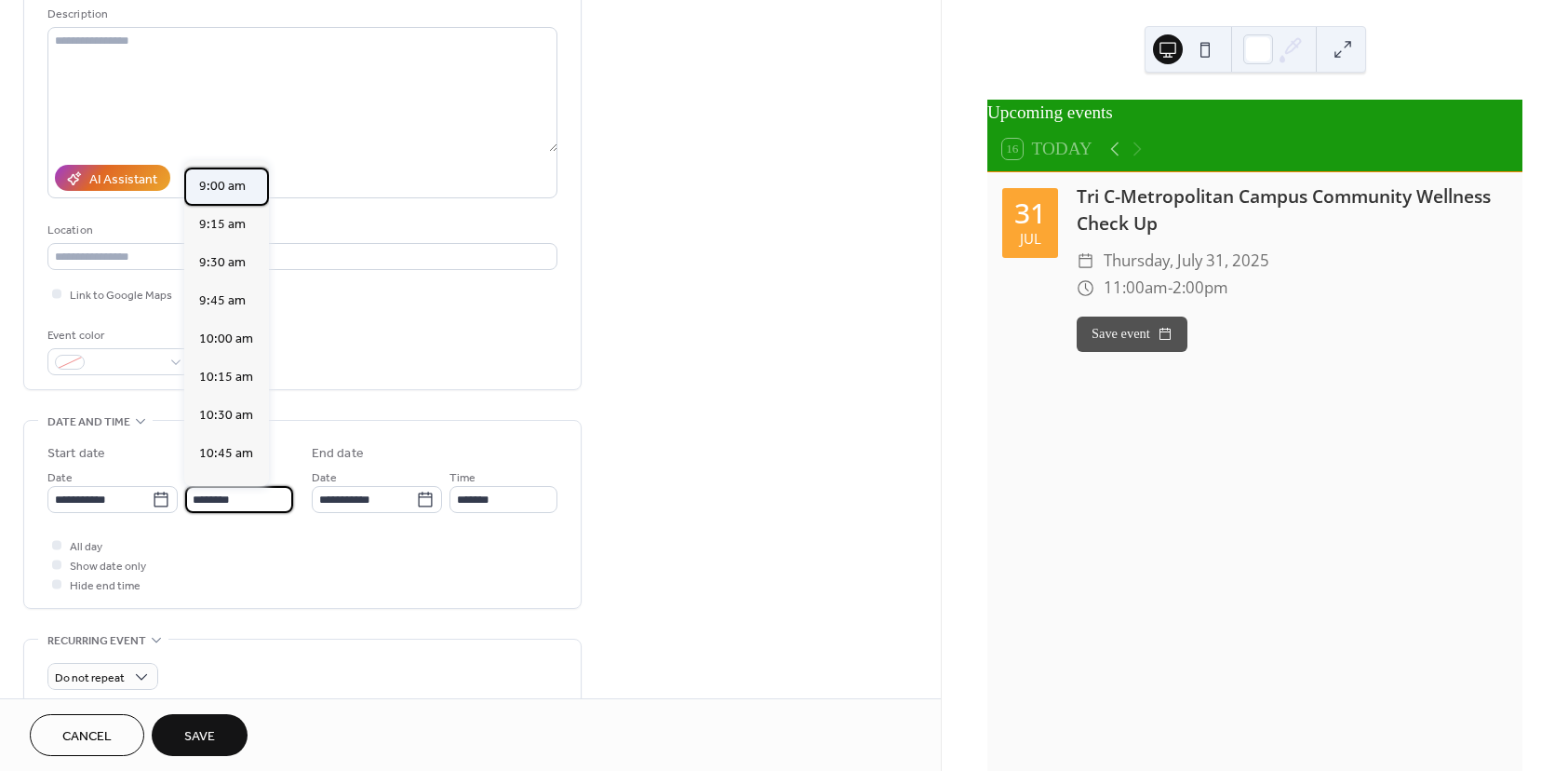 click on "9:00 am" at bounding box center (222, 186) 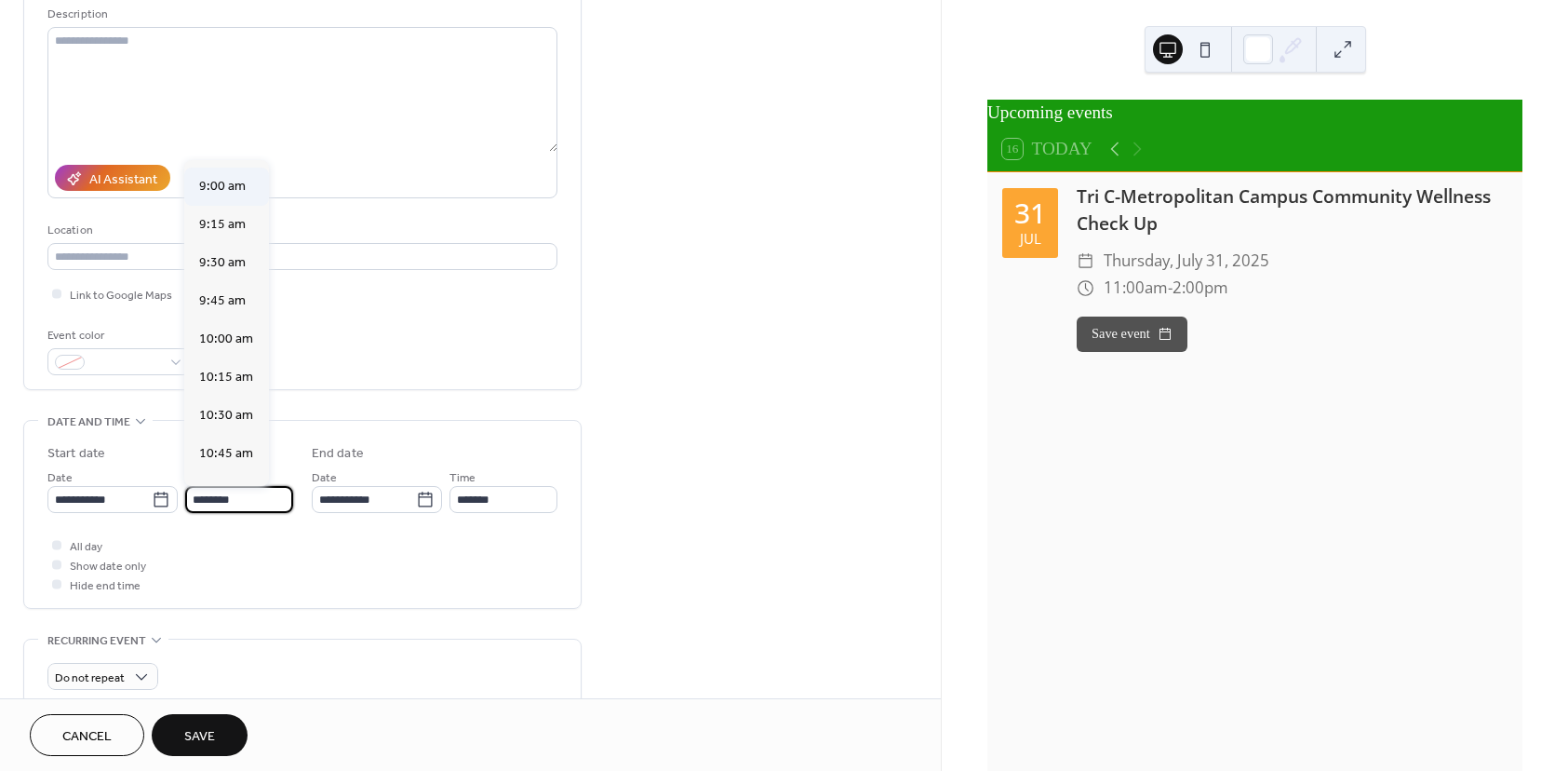 type on "*******" 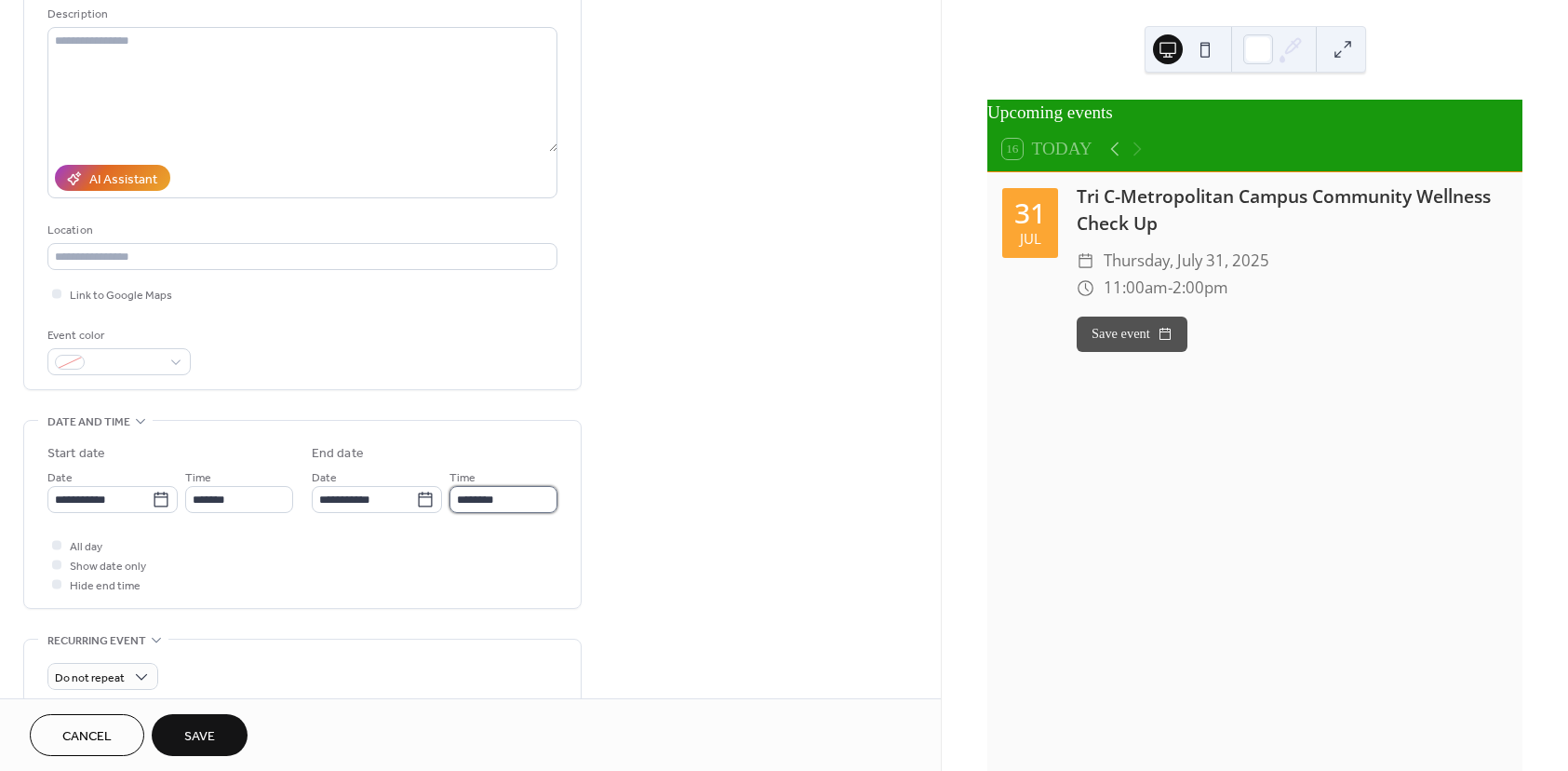 click on "********" at bounding box center (503, 499) 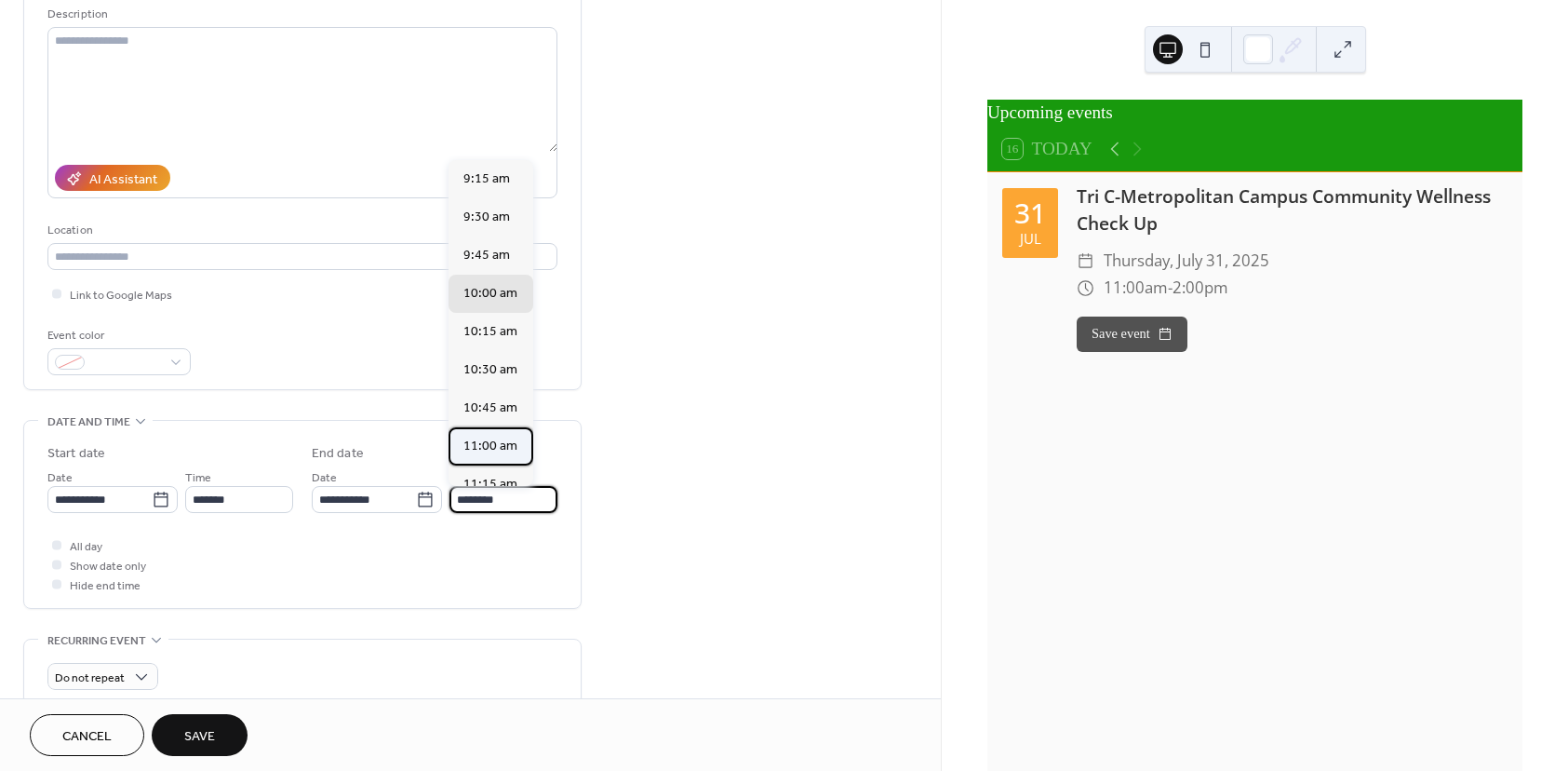 click on "11:00 am" at bounding box center (490, 446) 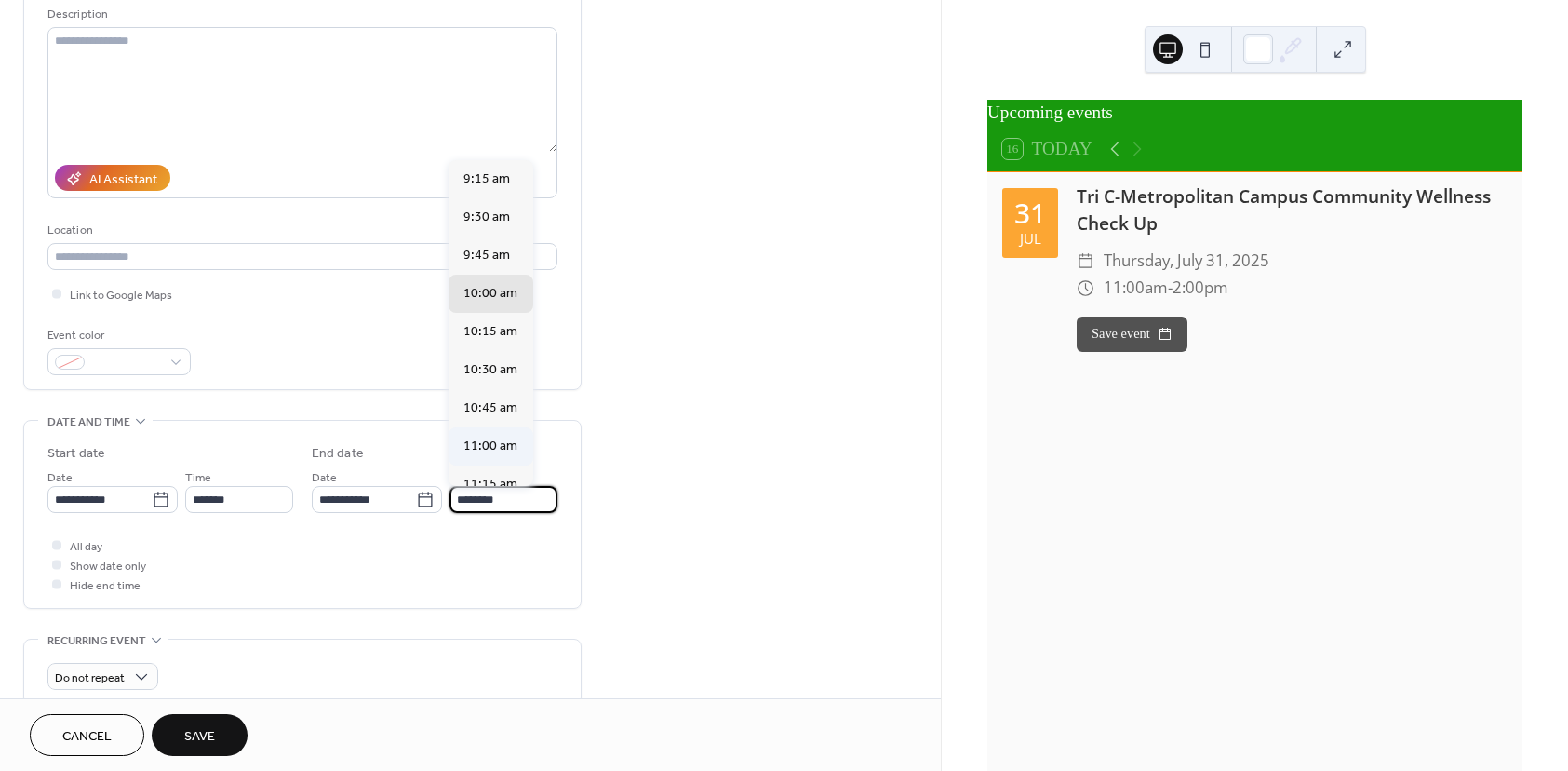 type on "********" 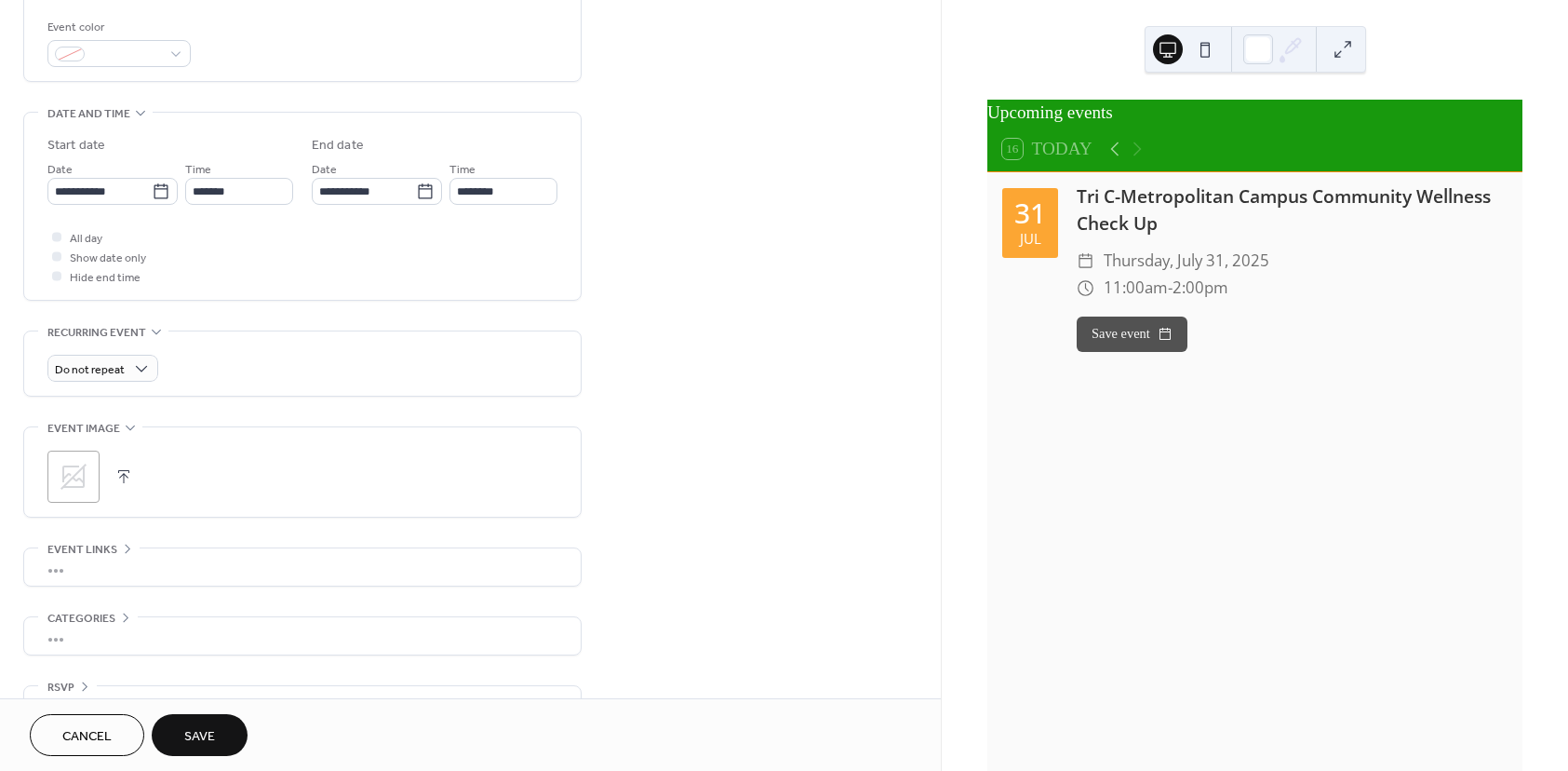 scroll, scrollTop: 539, scrollLeft: 0, axis: vertical 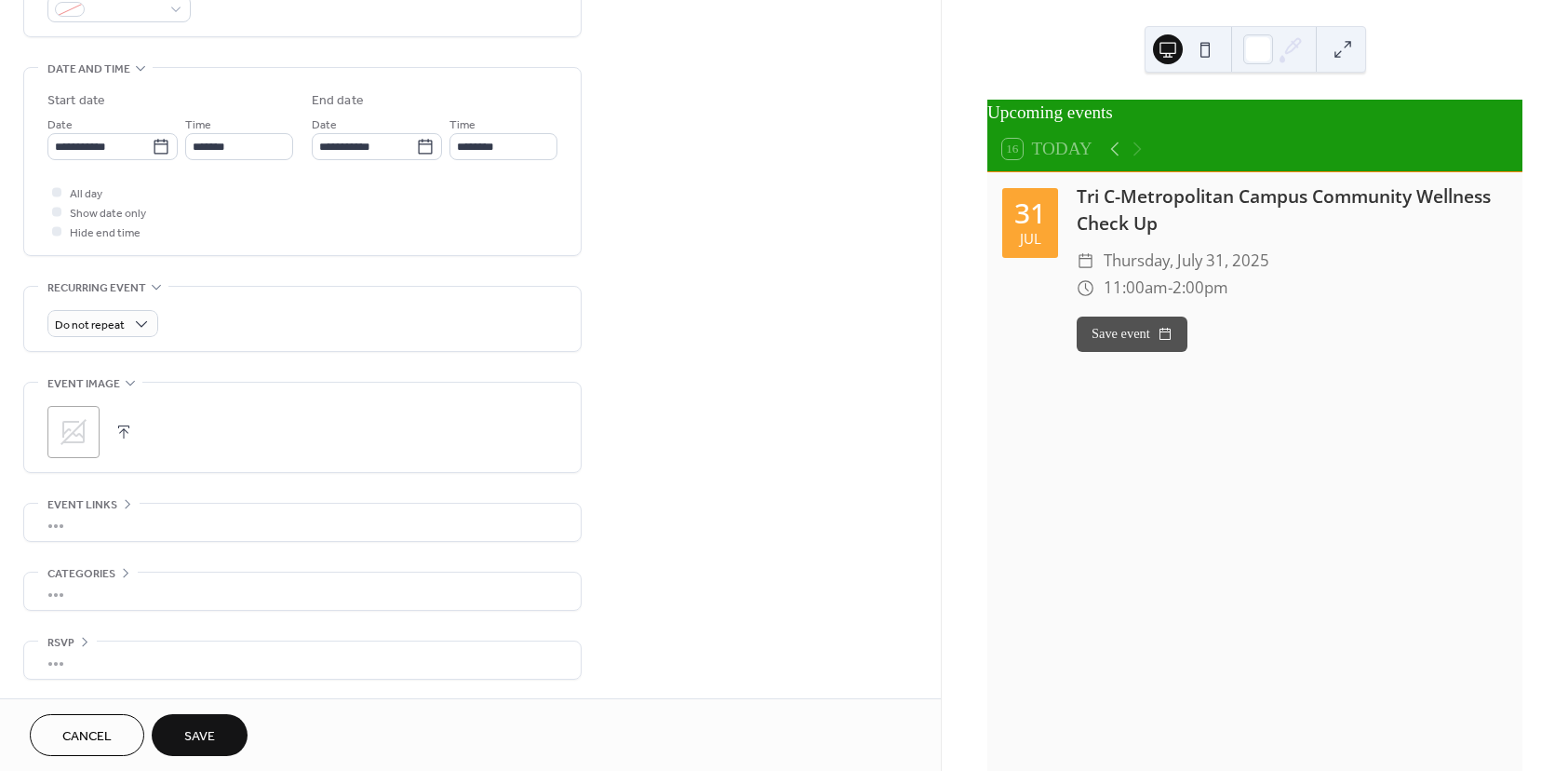 click on "Save" at bounding box center (199, 737) 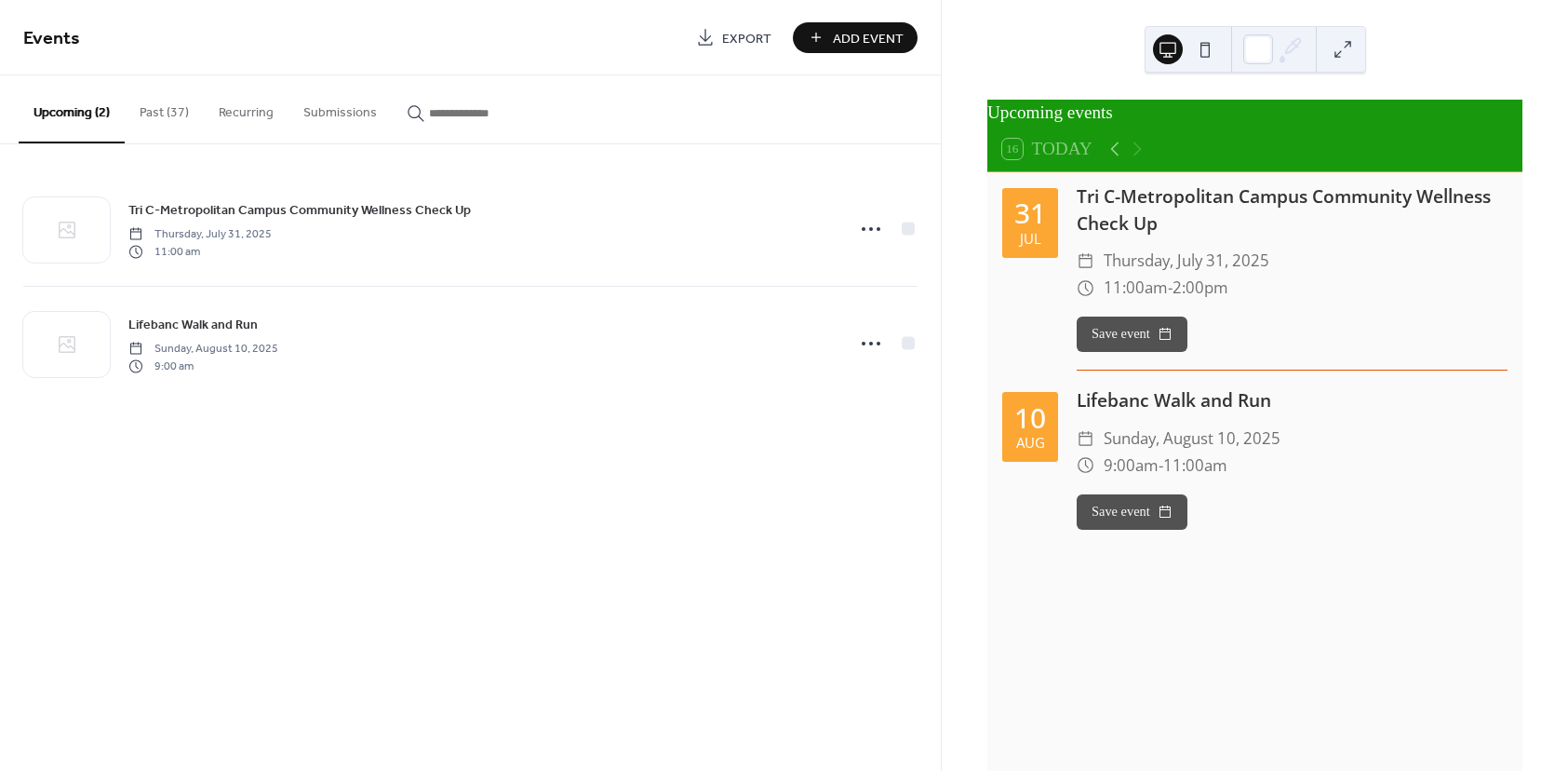 click at bounding box center [1186, 49] 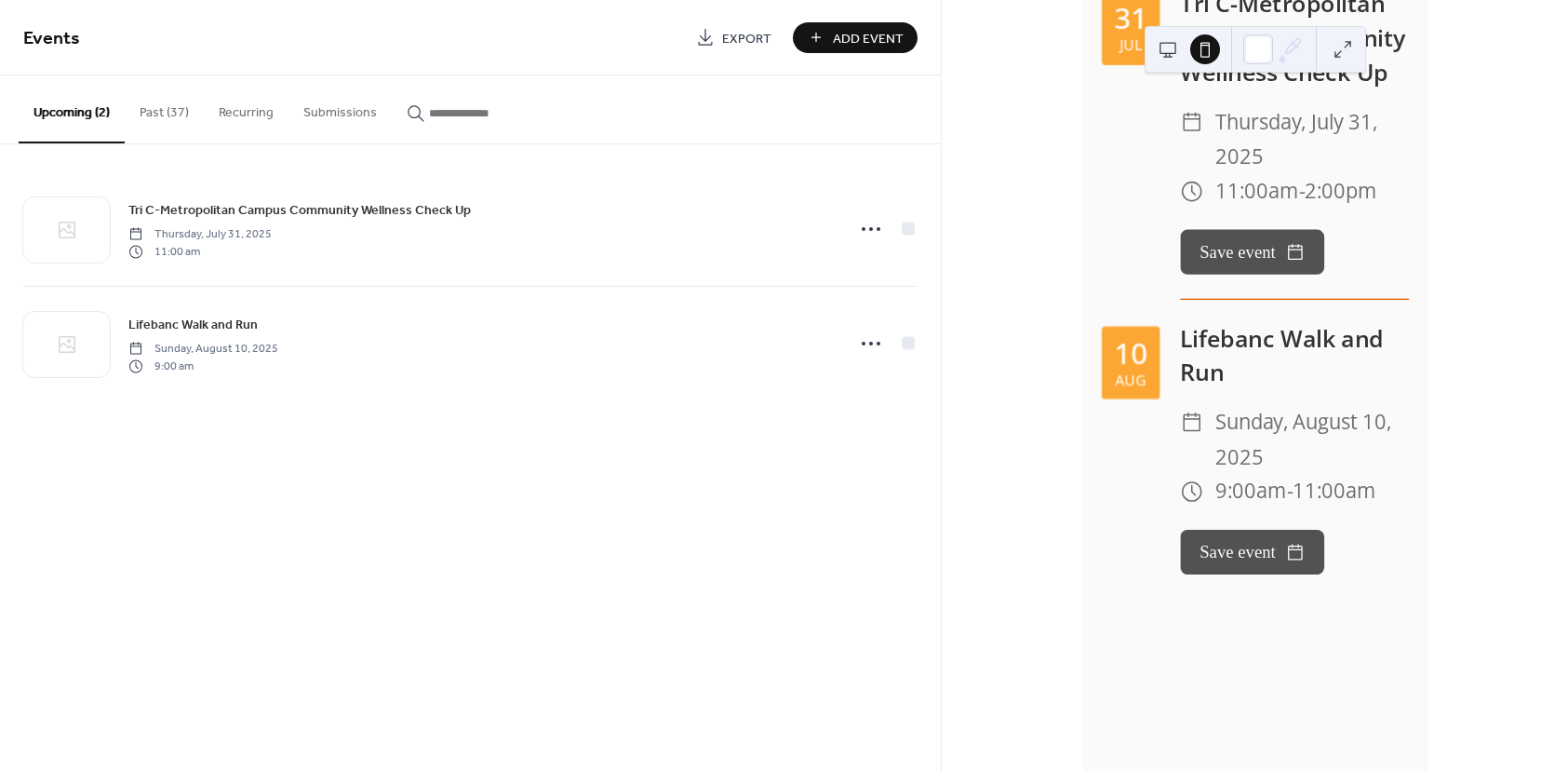scroll, scrollTop: 279, scrollLeft: 0, axis: vertical 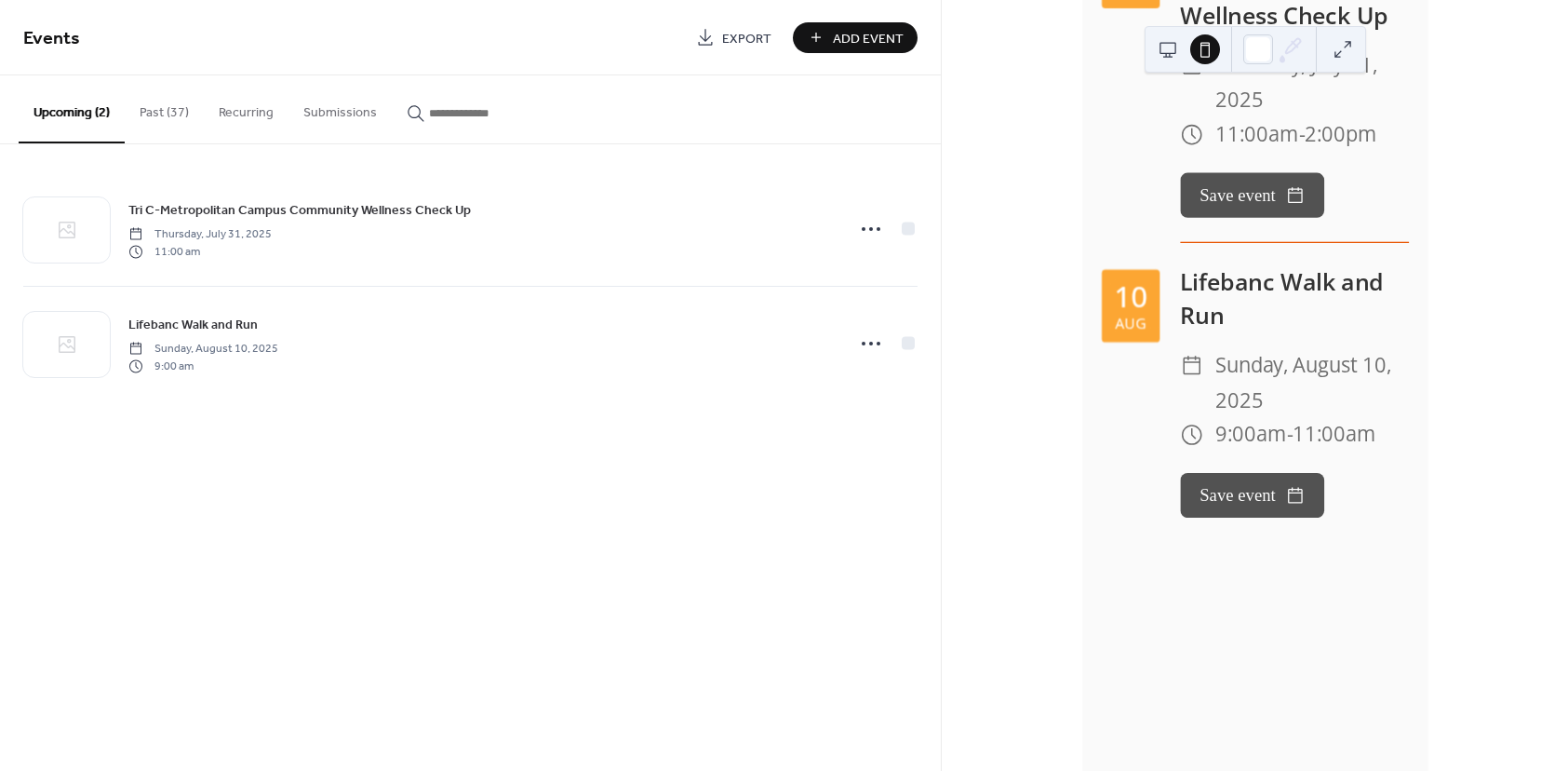 click at bounding box center [1186, 49] 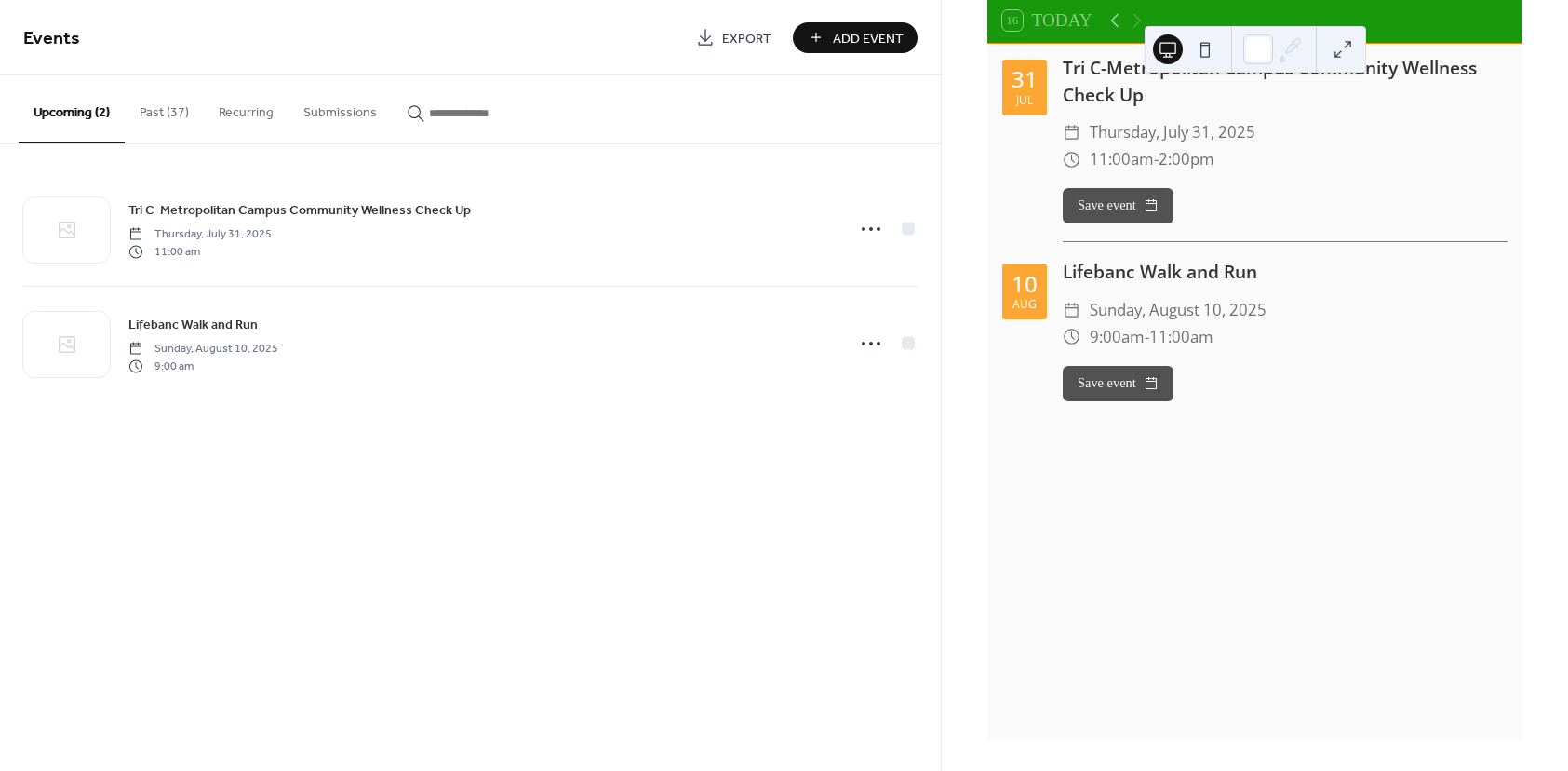 scroll, scrollTop: 128, scrollLeft: 0, axis: vertical 